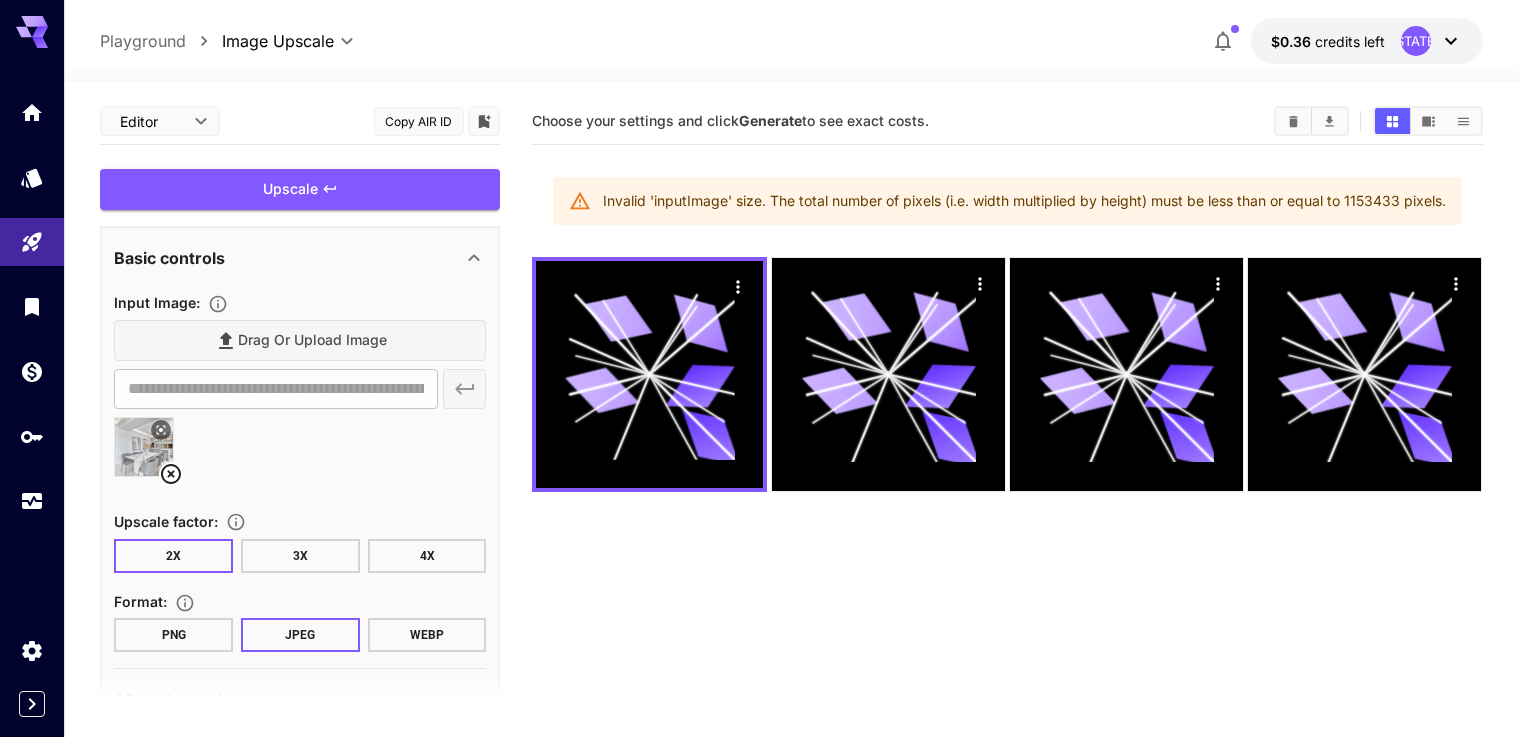 scroll, scrollTop: 0, scrollLeft: 0, axis: both 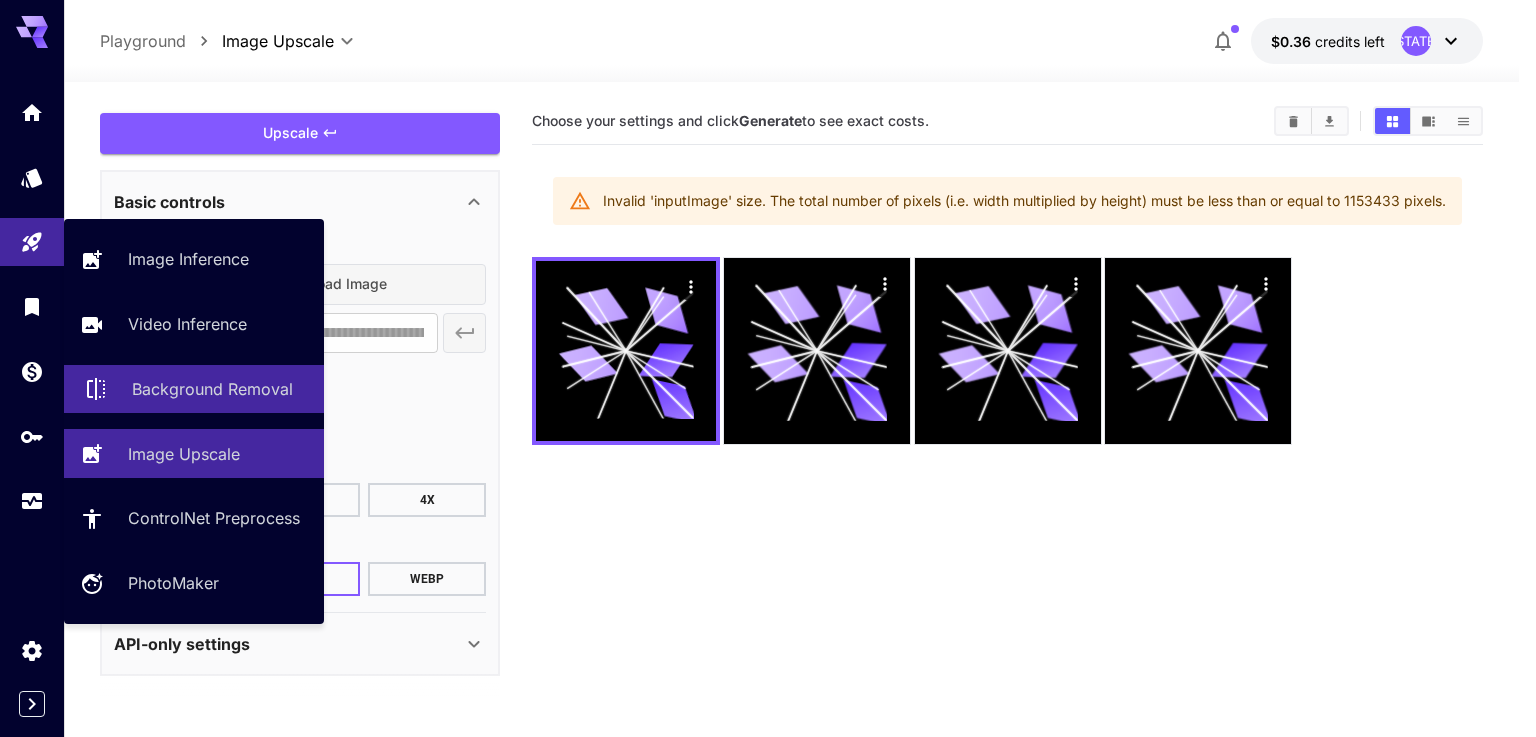 click on "Background Removal" at bounding box center (212, 389) 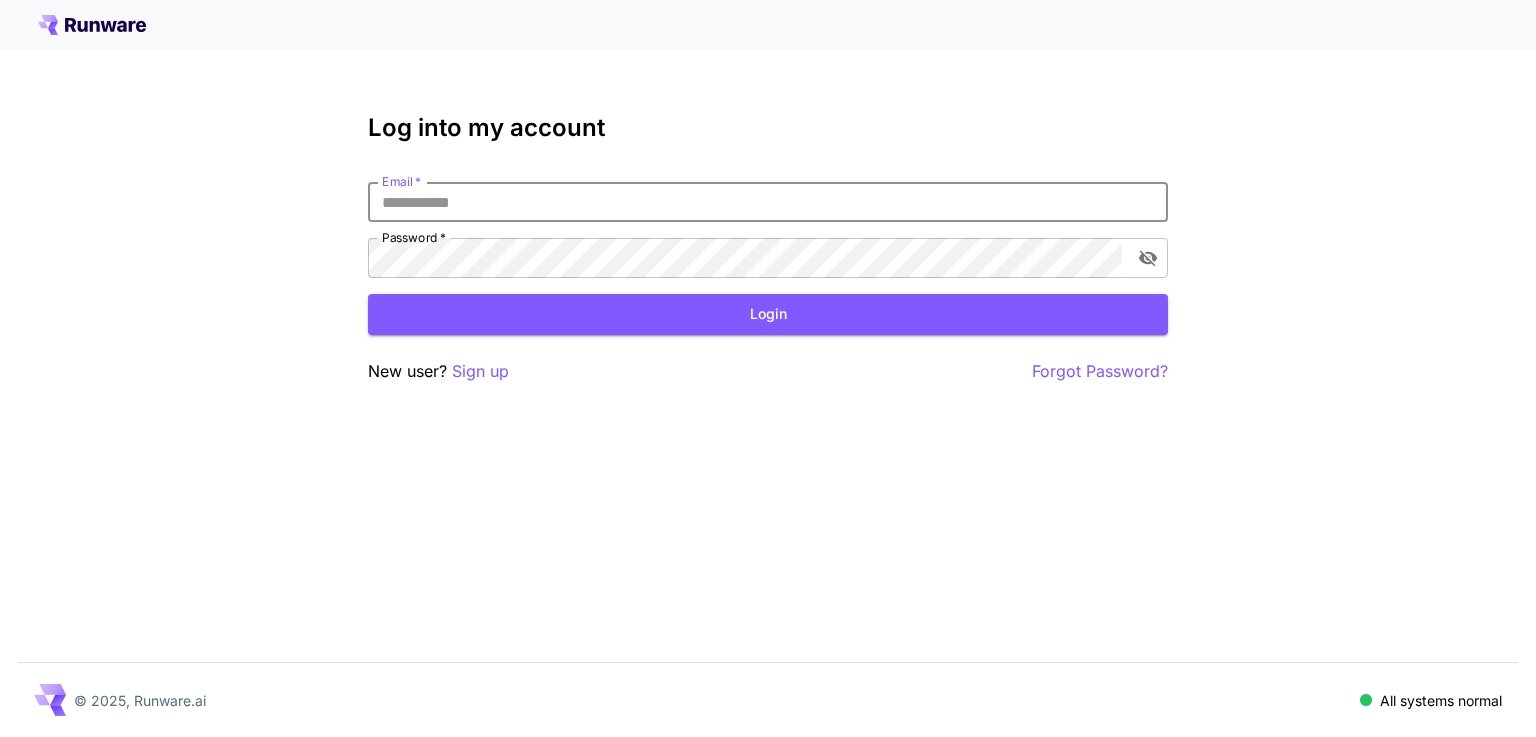 click on "Email   *" at bounding box center (768, 202) 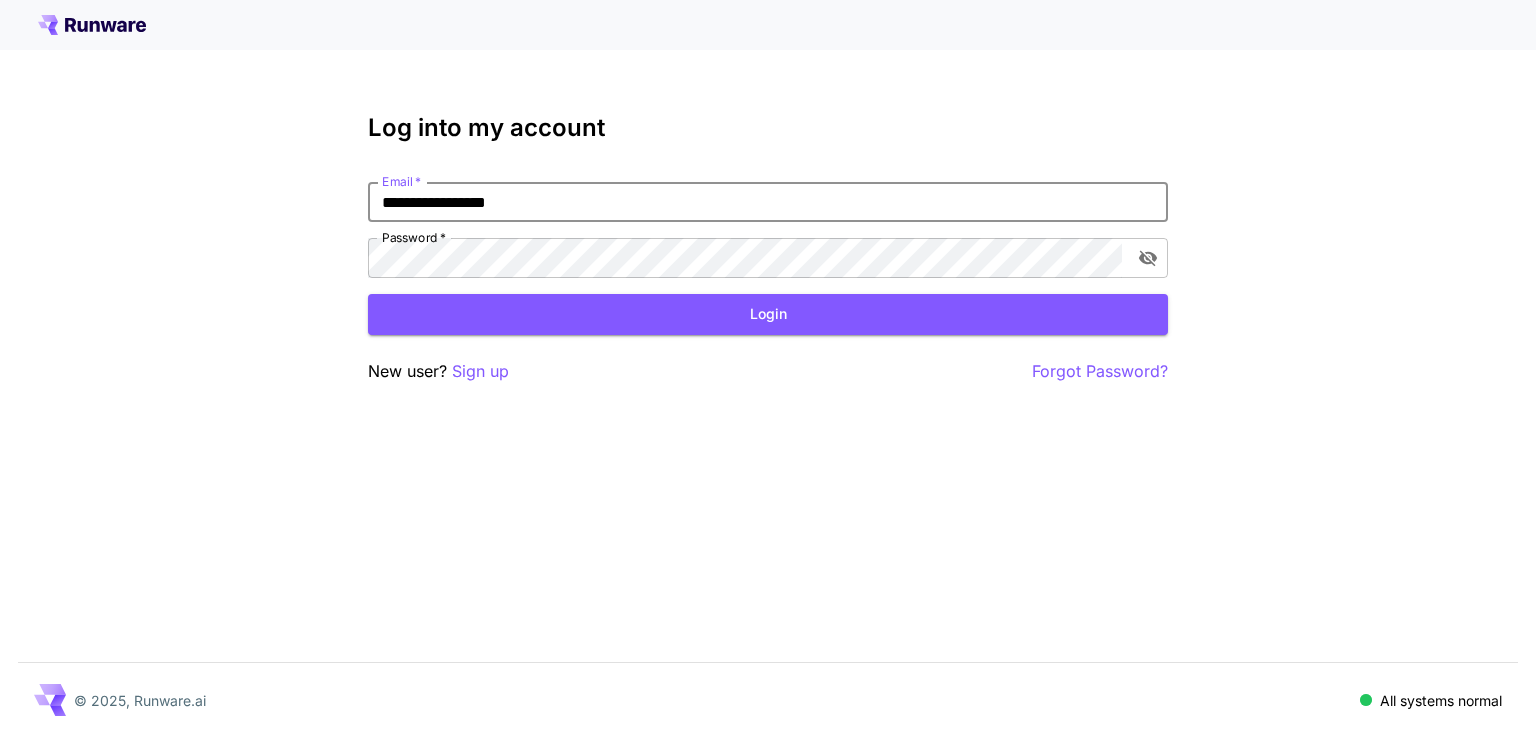 type on "**********" 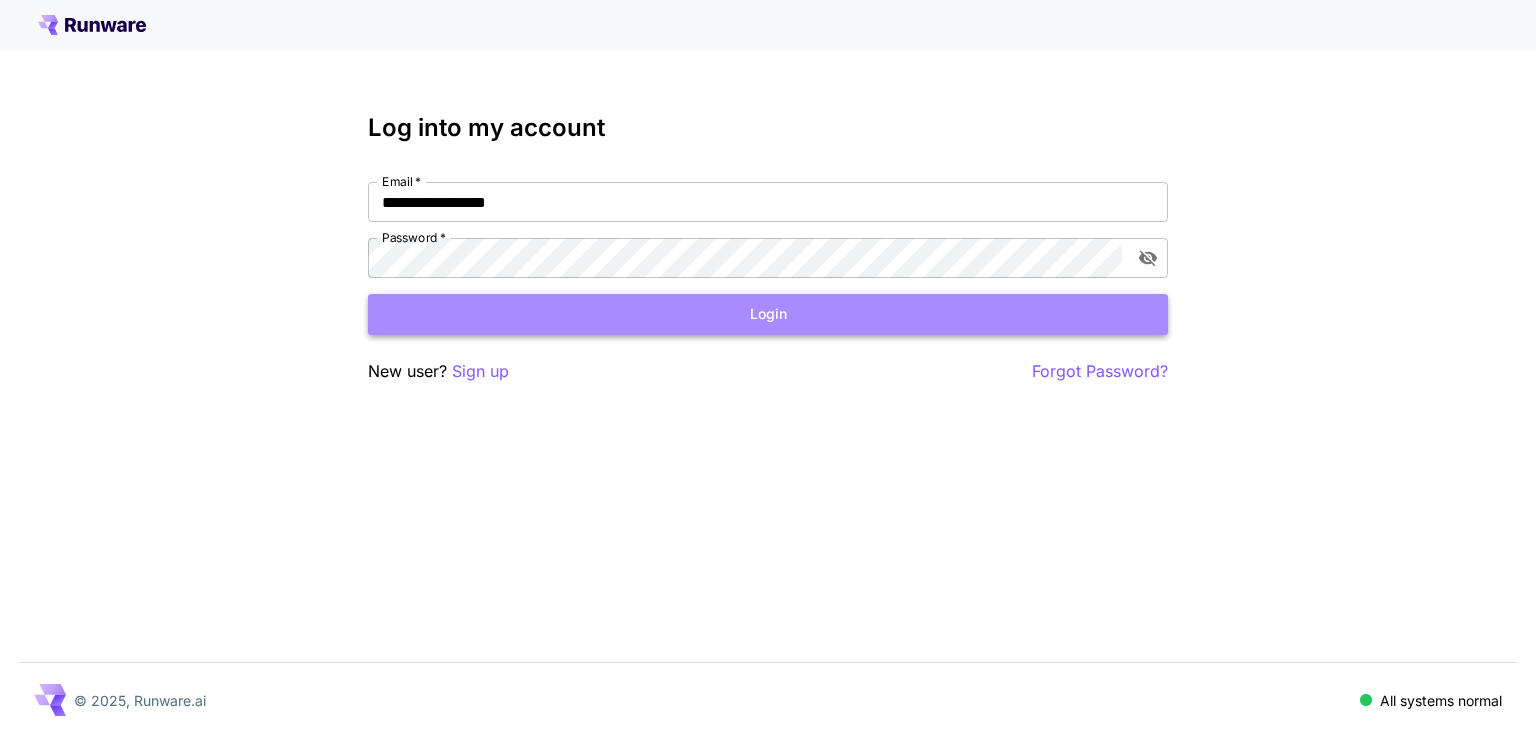 click on "Login" at bounding box center [768, 314] 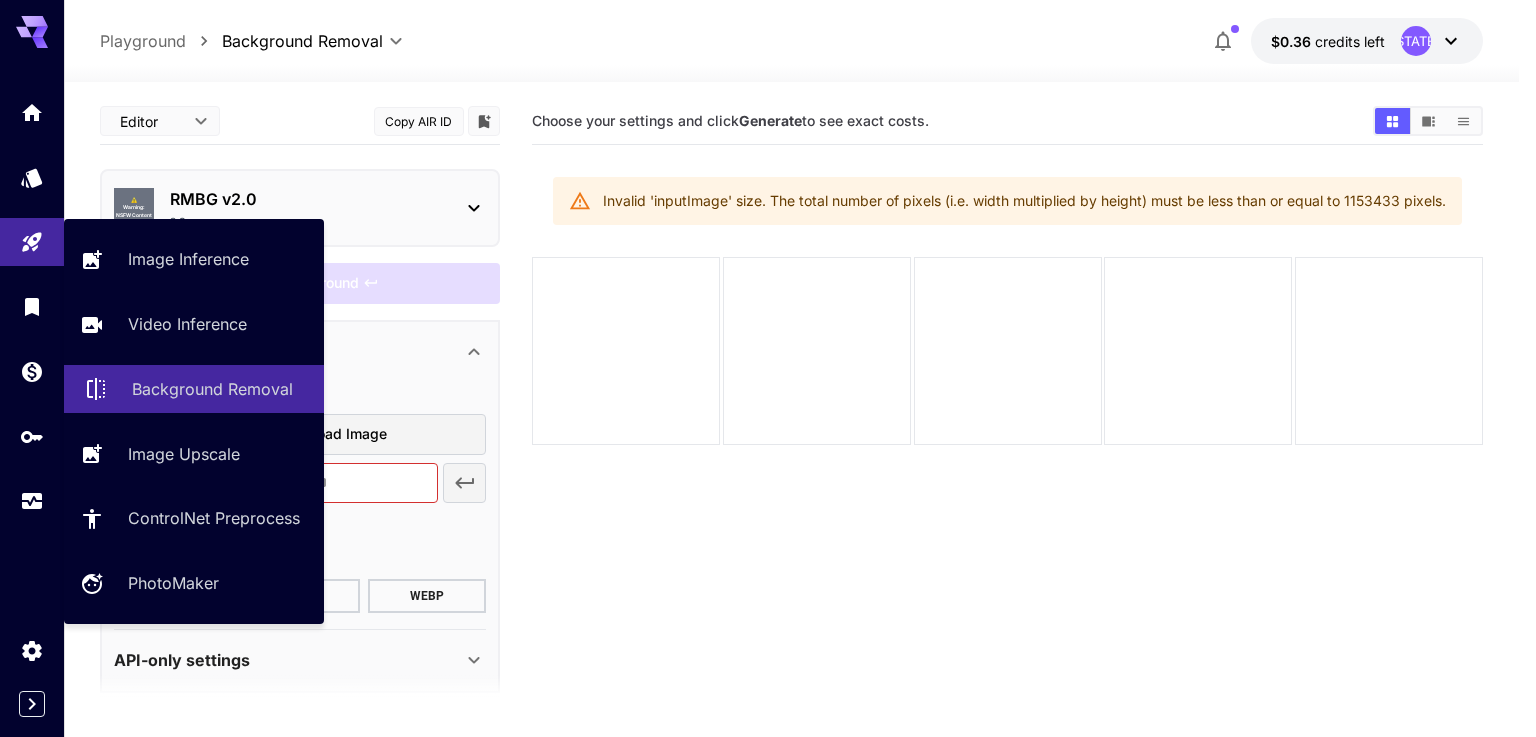 click on "Background Removal" at bounding box center [212, 389] 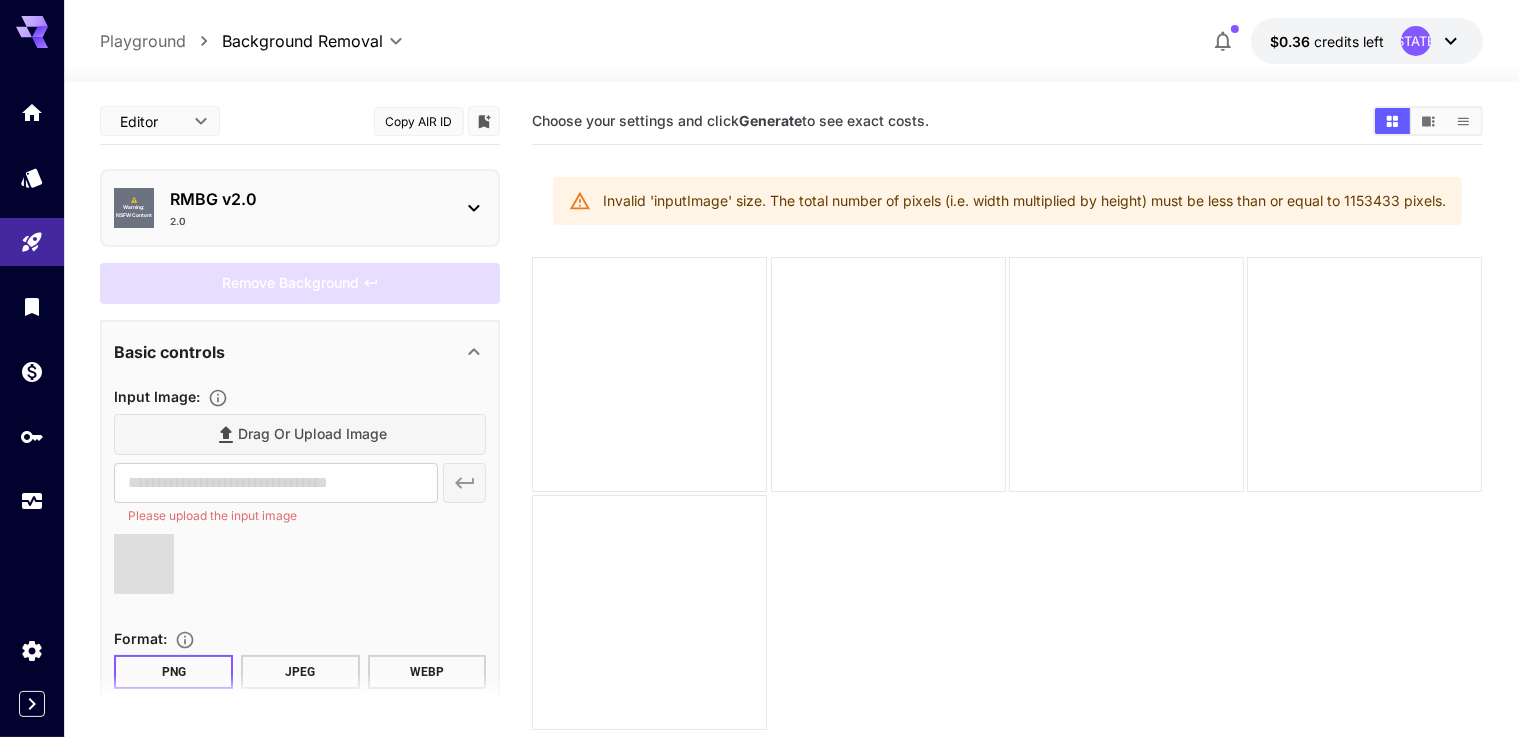 type on "**********" 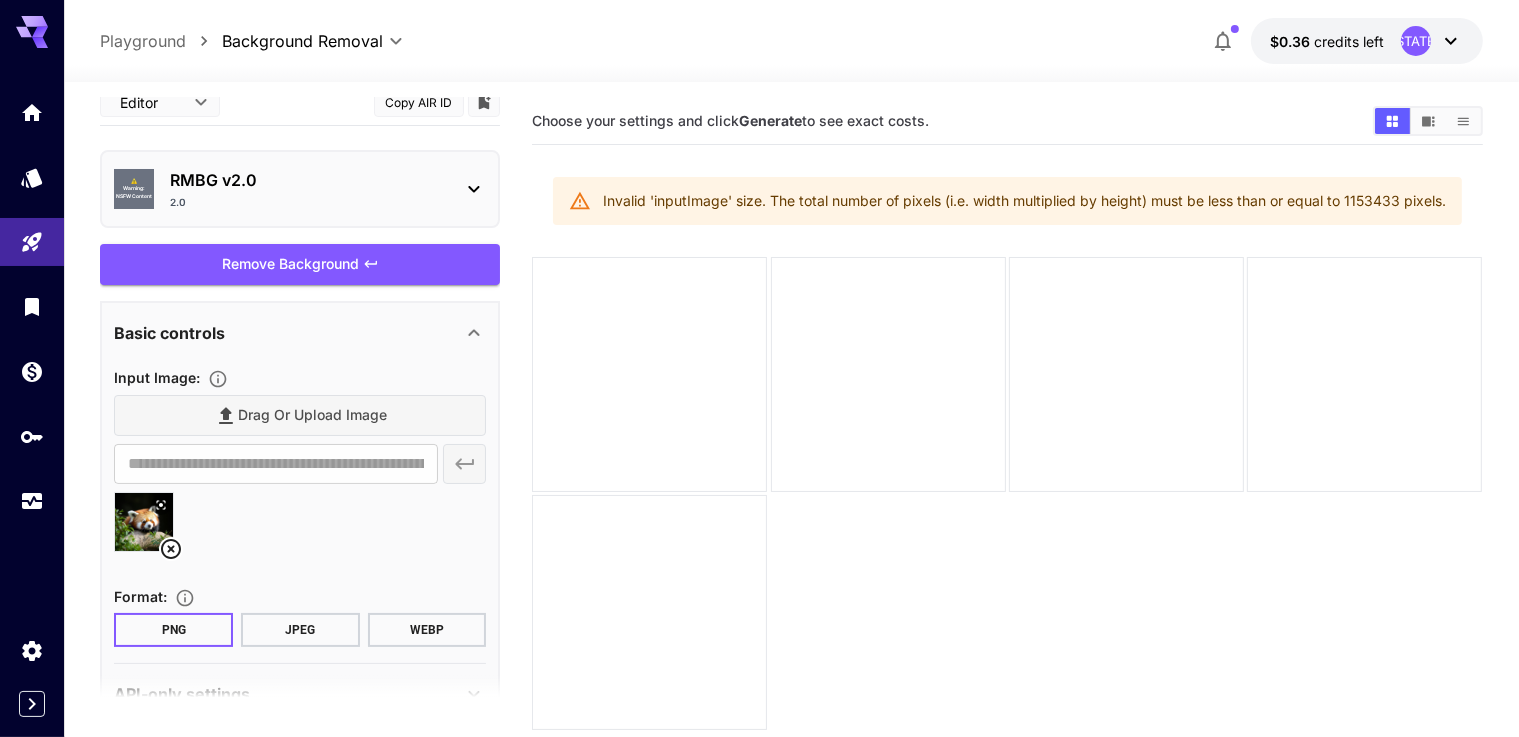 scroll, scrollTop: 0, scrollLeft: 0, axis: both 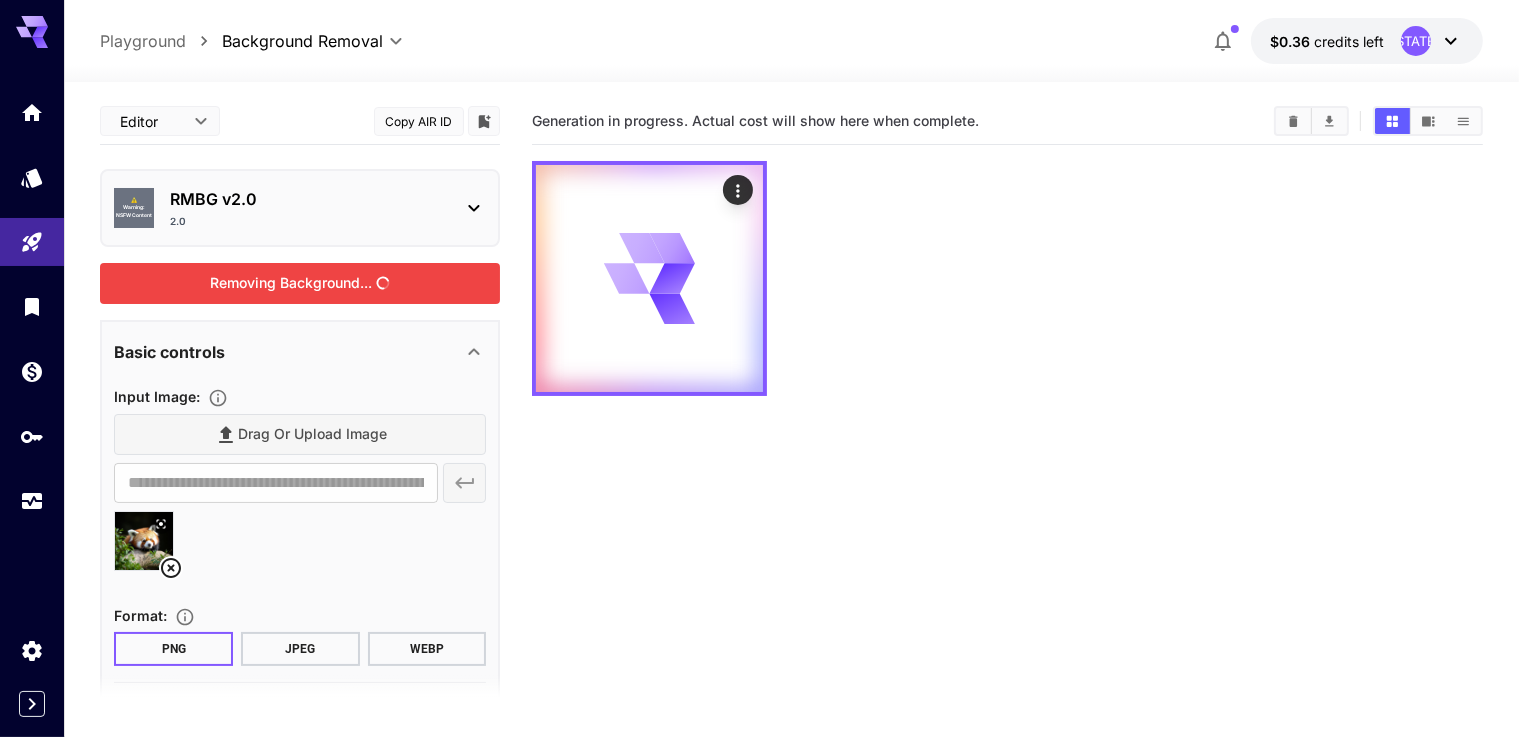 click on "Removing Background..." at bounding box center (300, 283) 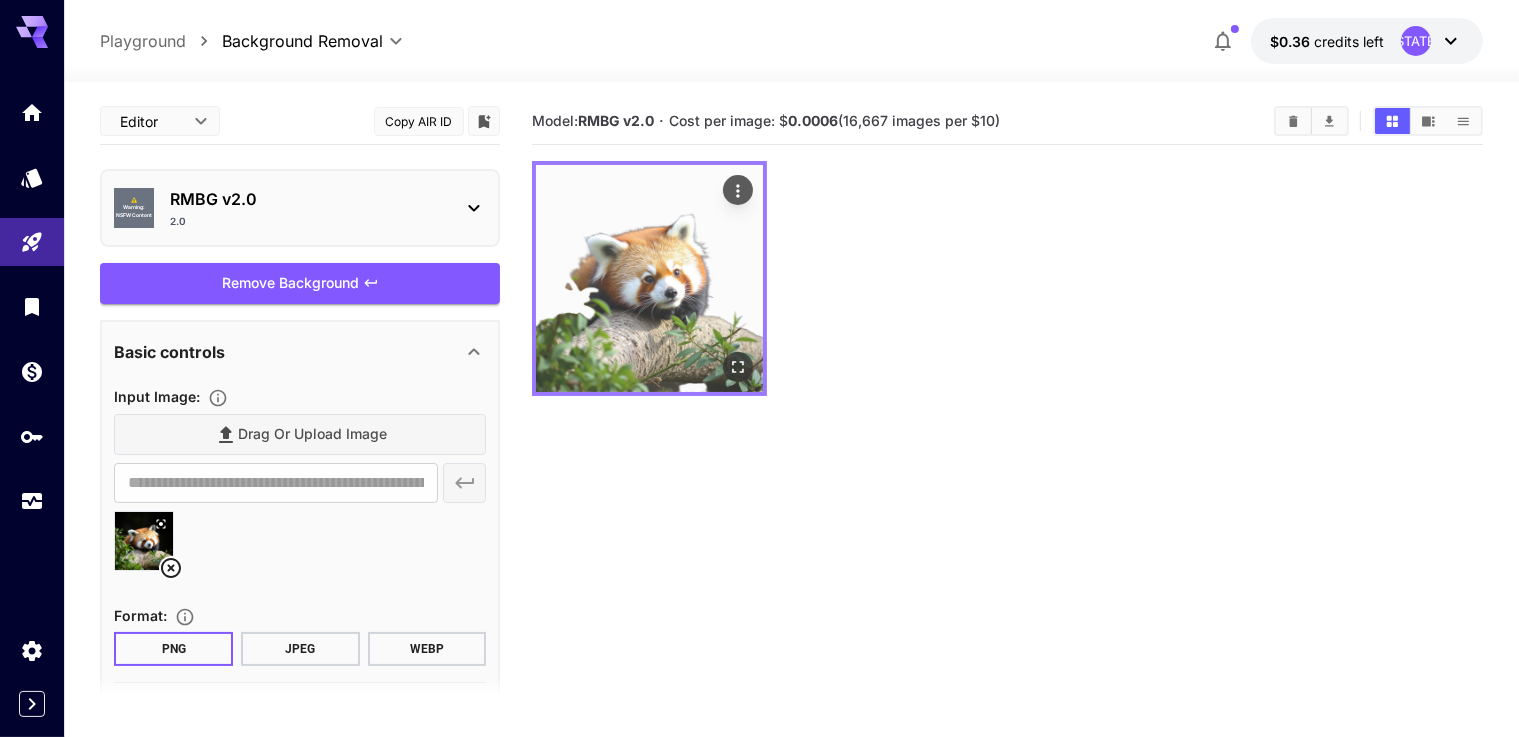 click at bounding box center [649, 278] 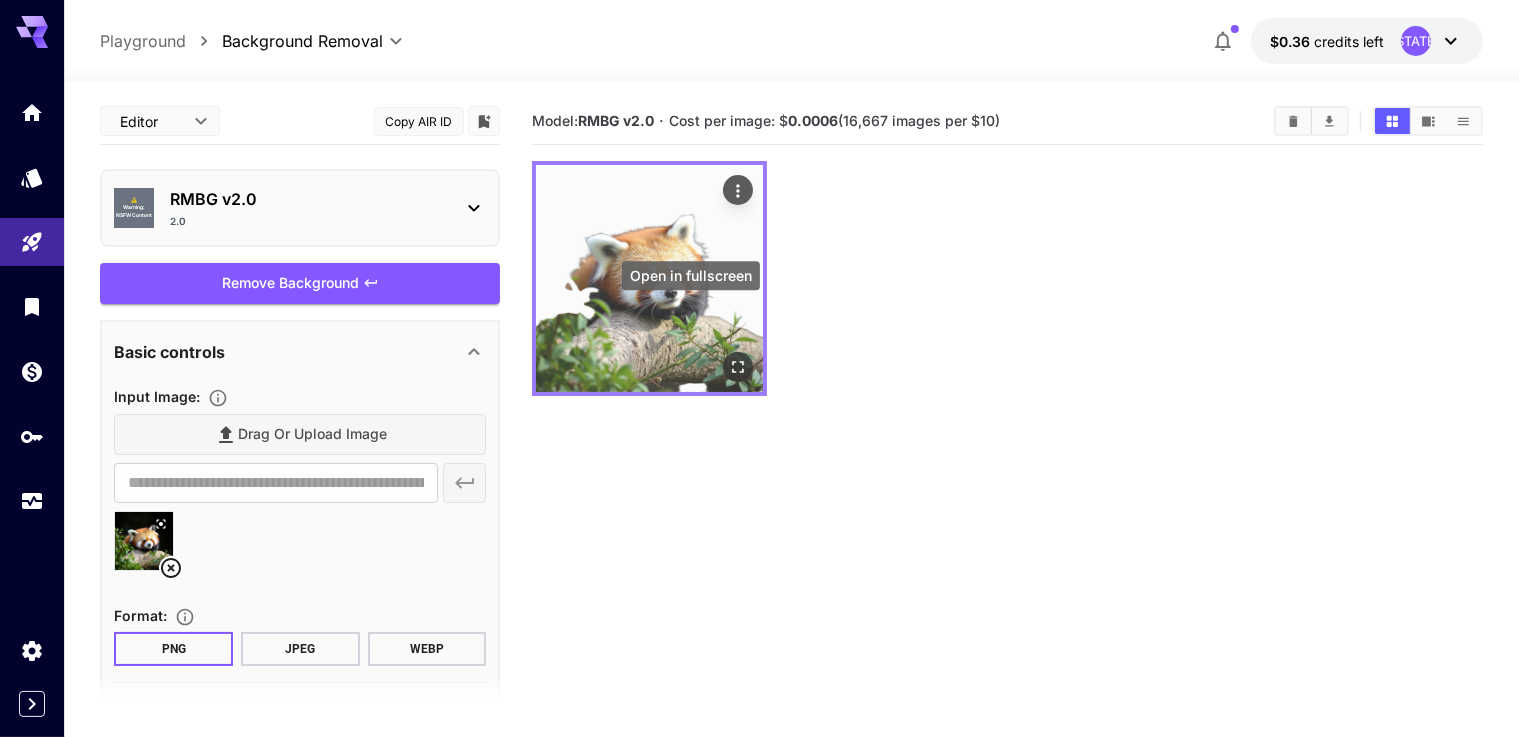 click 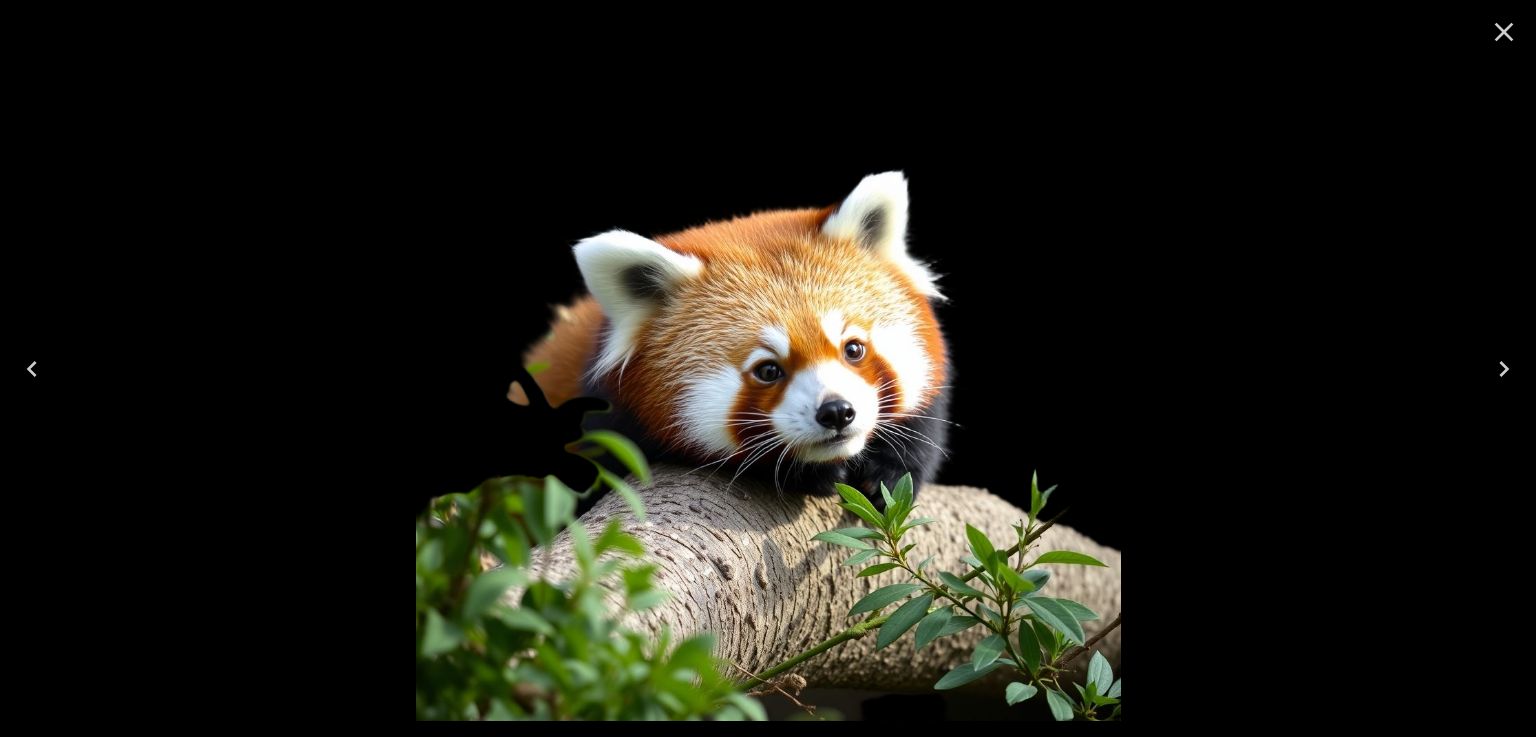click 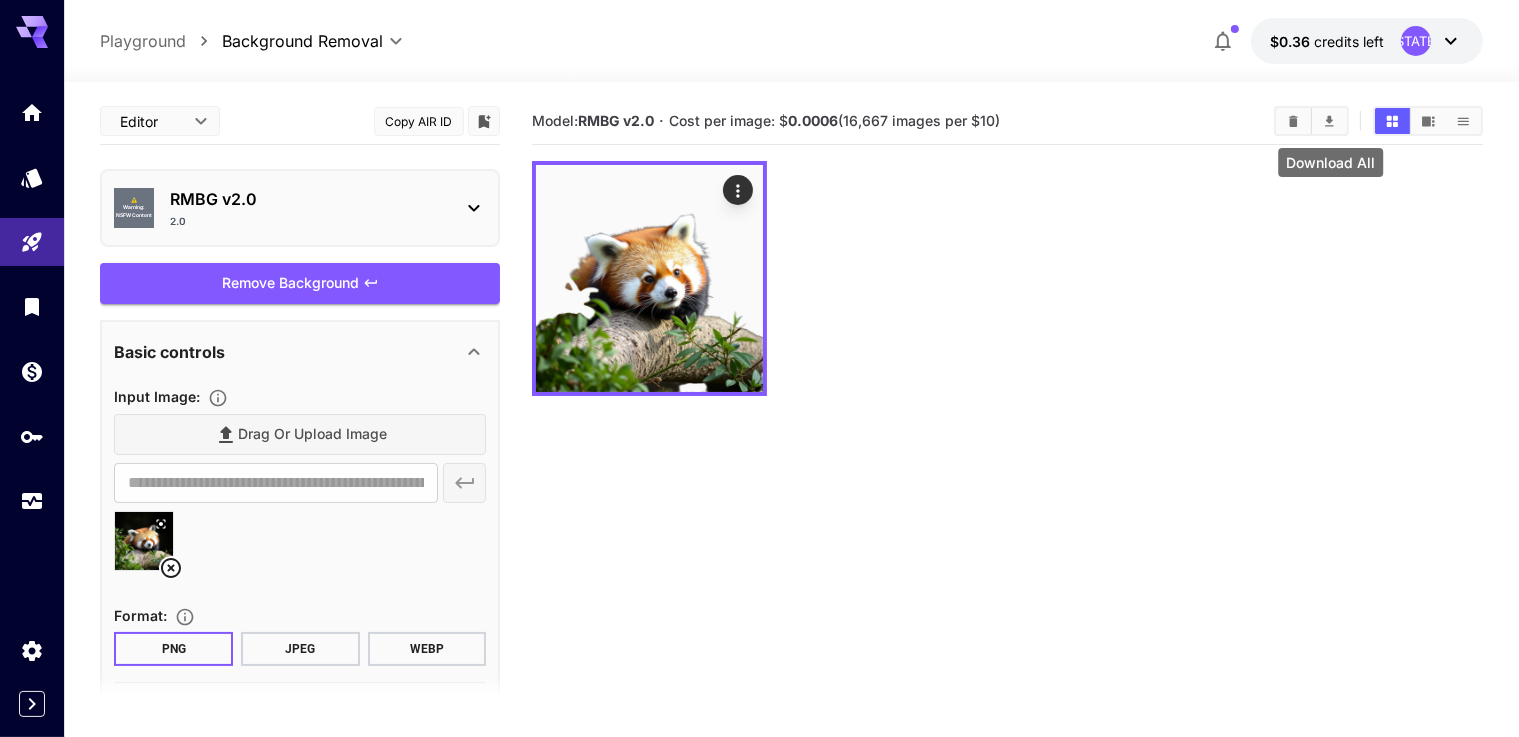 click 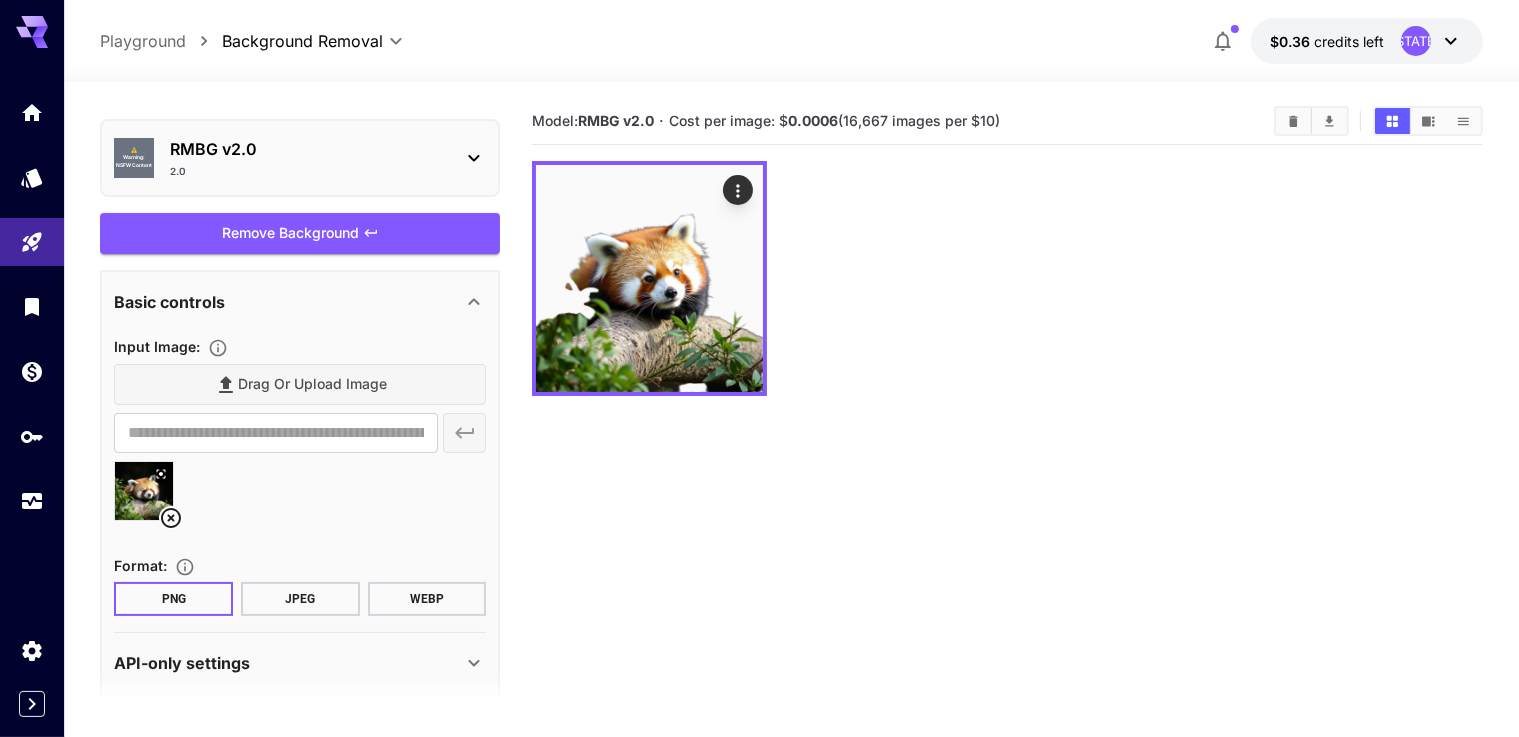 scroll, scrollTop: 70, scrollLeft: 0, axis: vertical 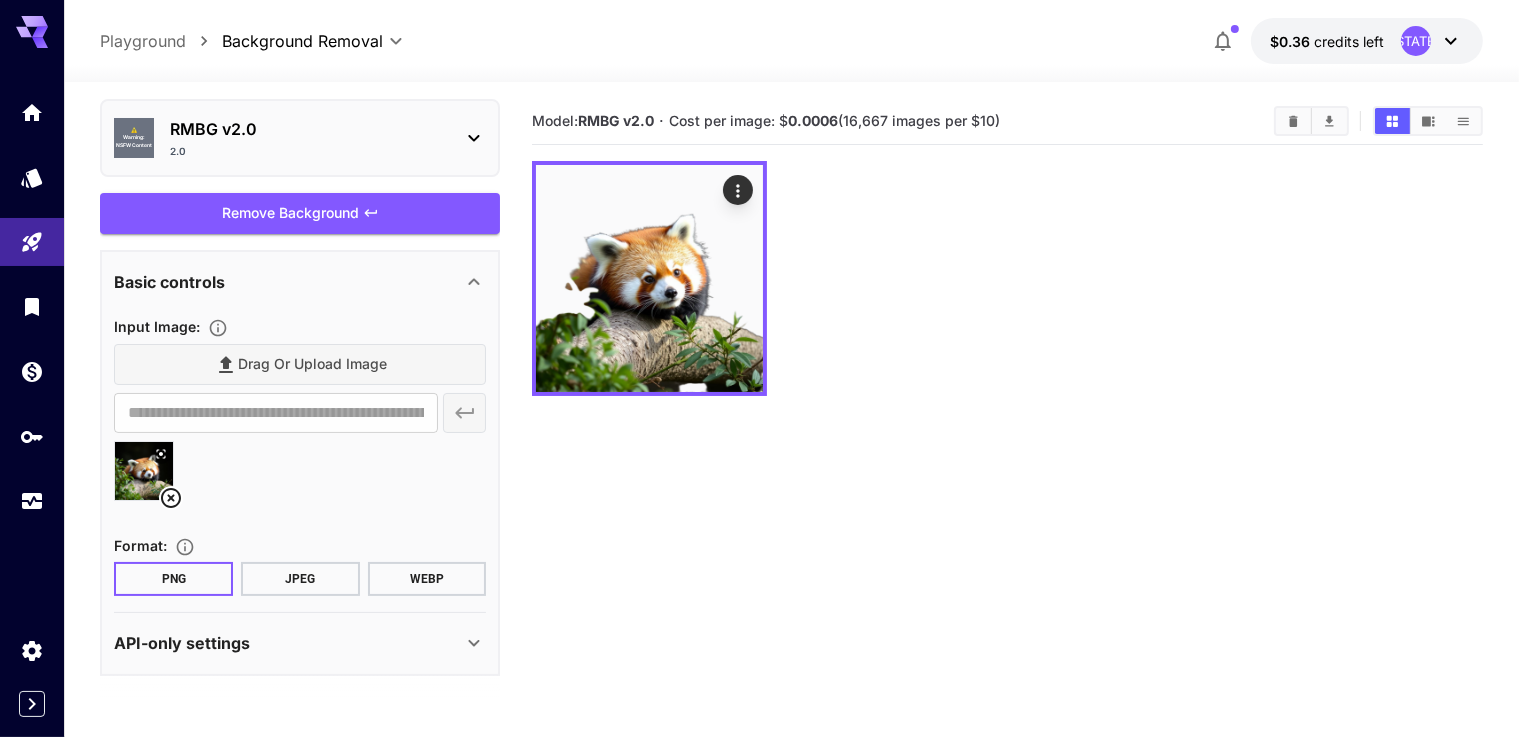 click on "API-only settings" at bounding box center (288, 643) 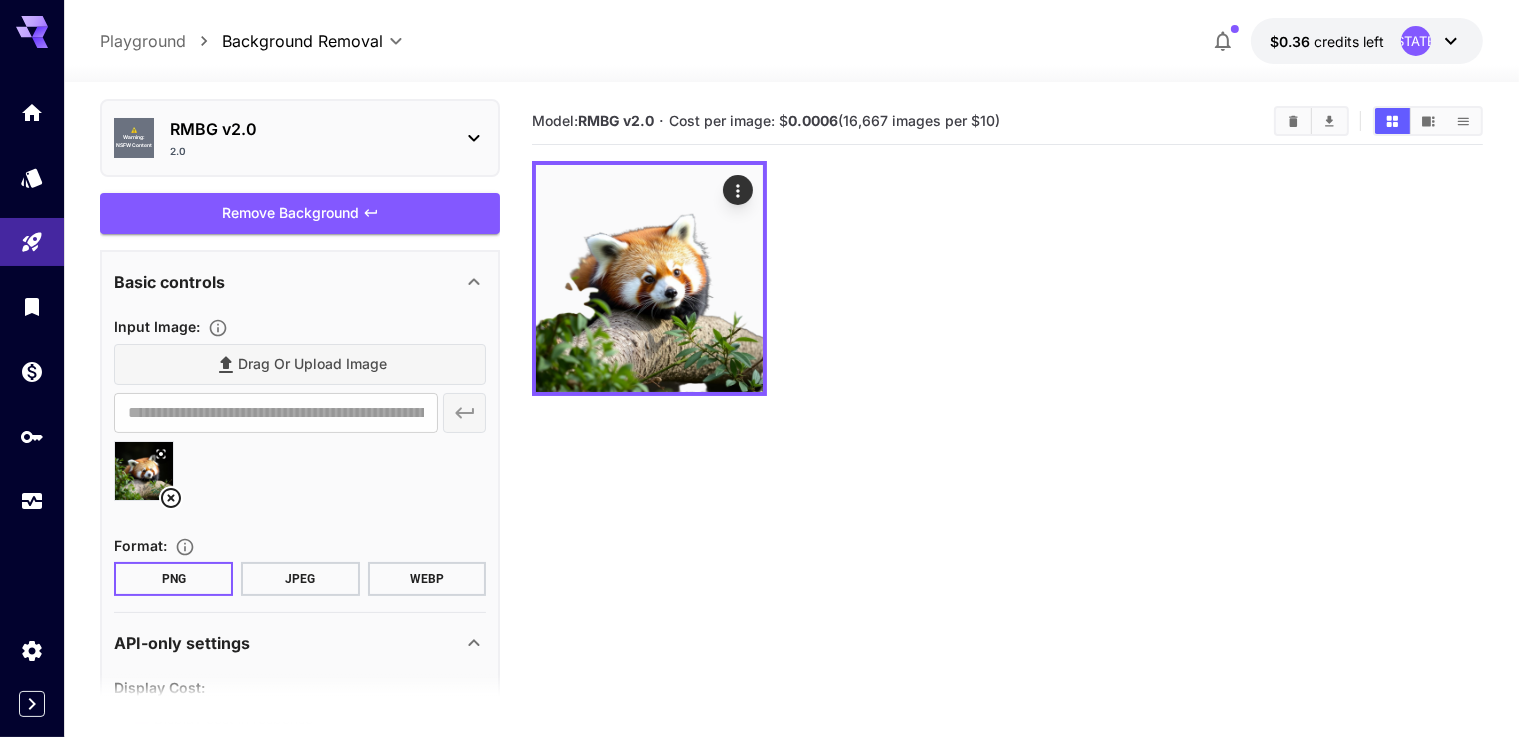 scroll, scrollTop: 252, scrollLeft: 0, axis: vertical 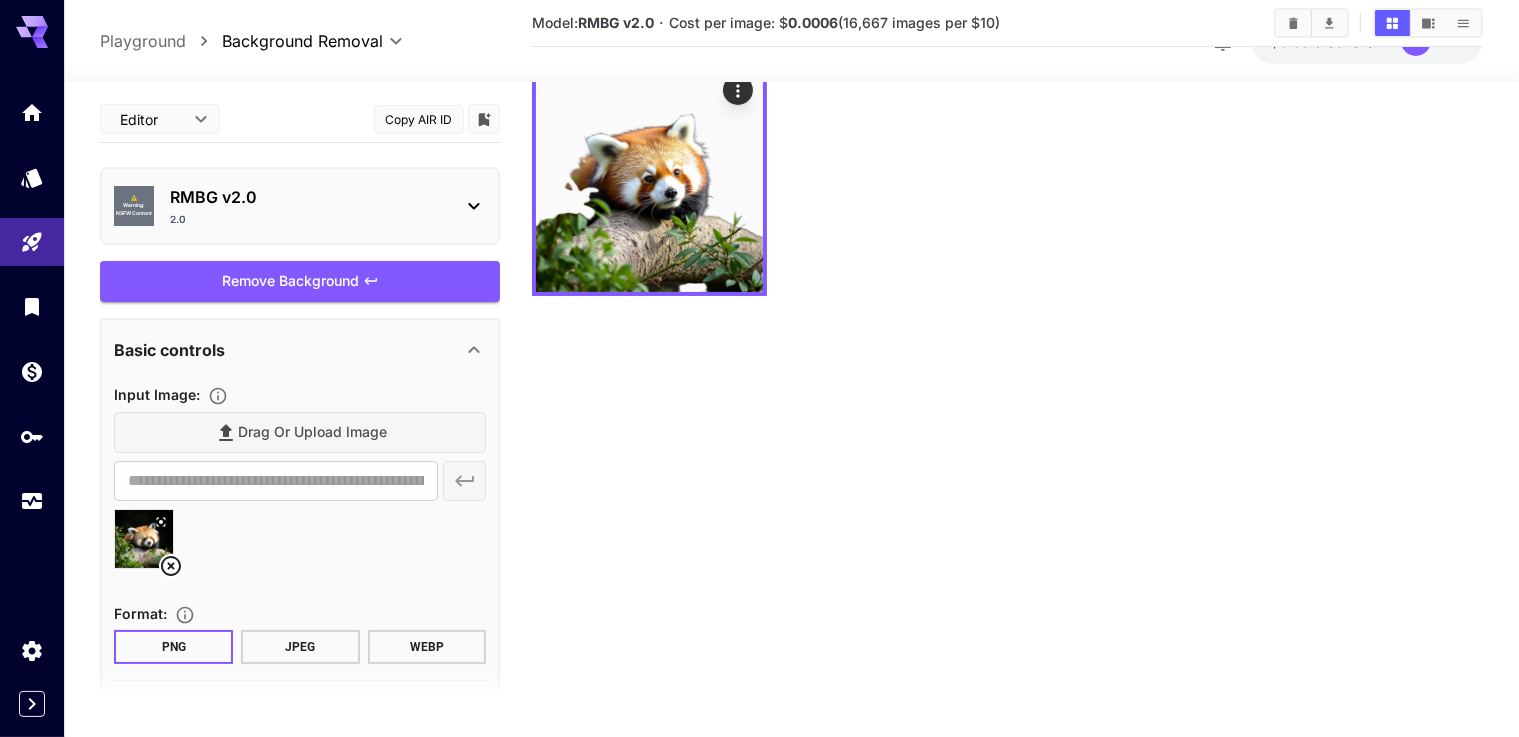 click 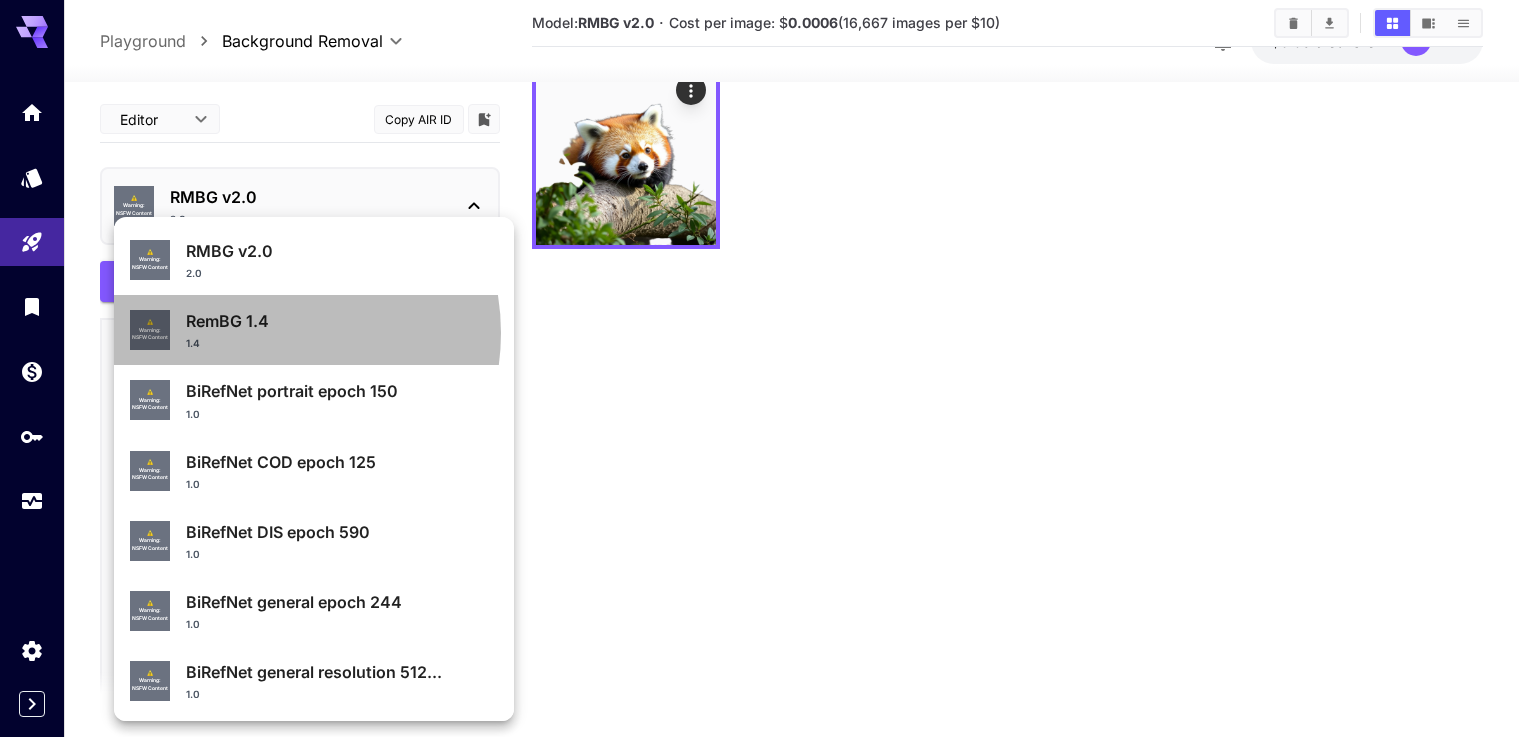 click on "RemBG 1.4 1.4" at bounding box center [342, 330] 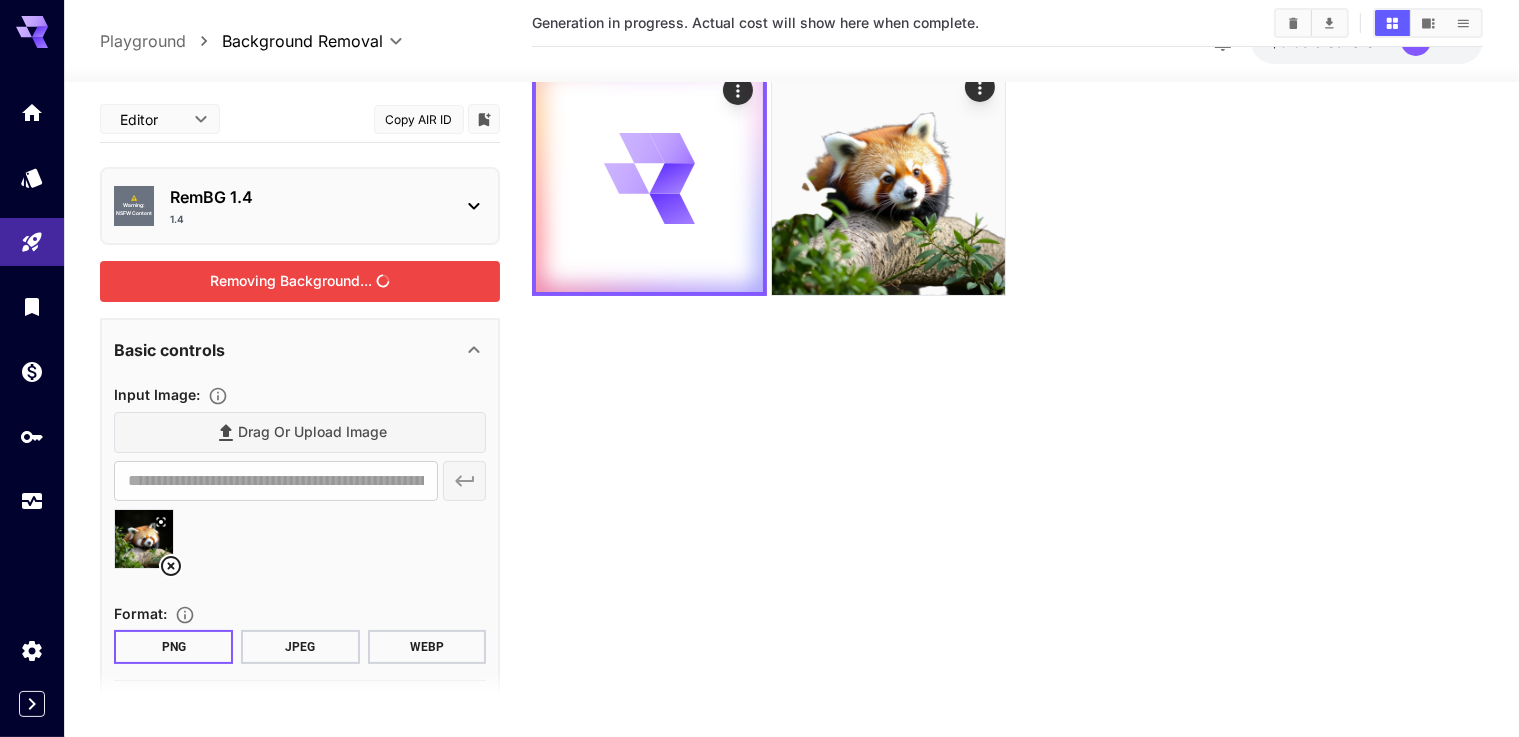 click on "Removing Background..." at bounding box center [300, 281] 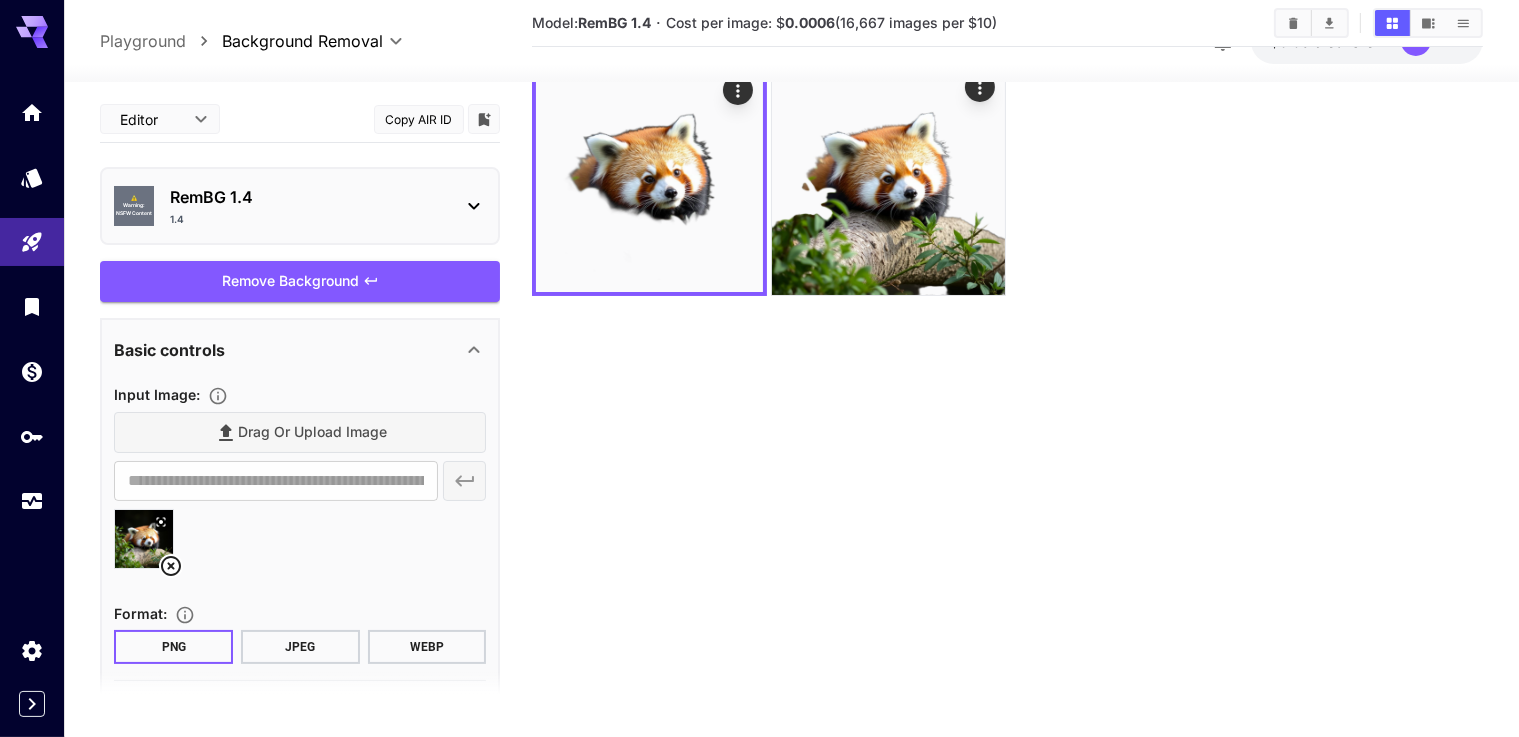 click on "1.4" at bounding box center (308, 219) 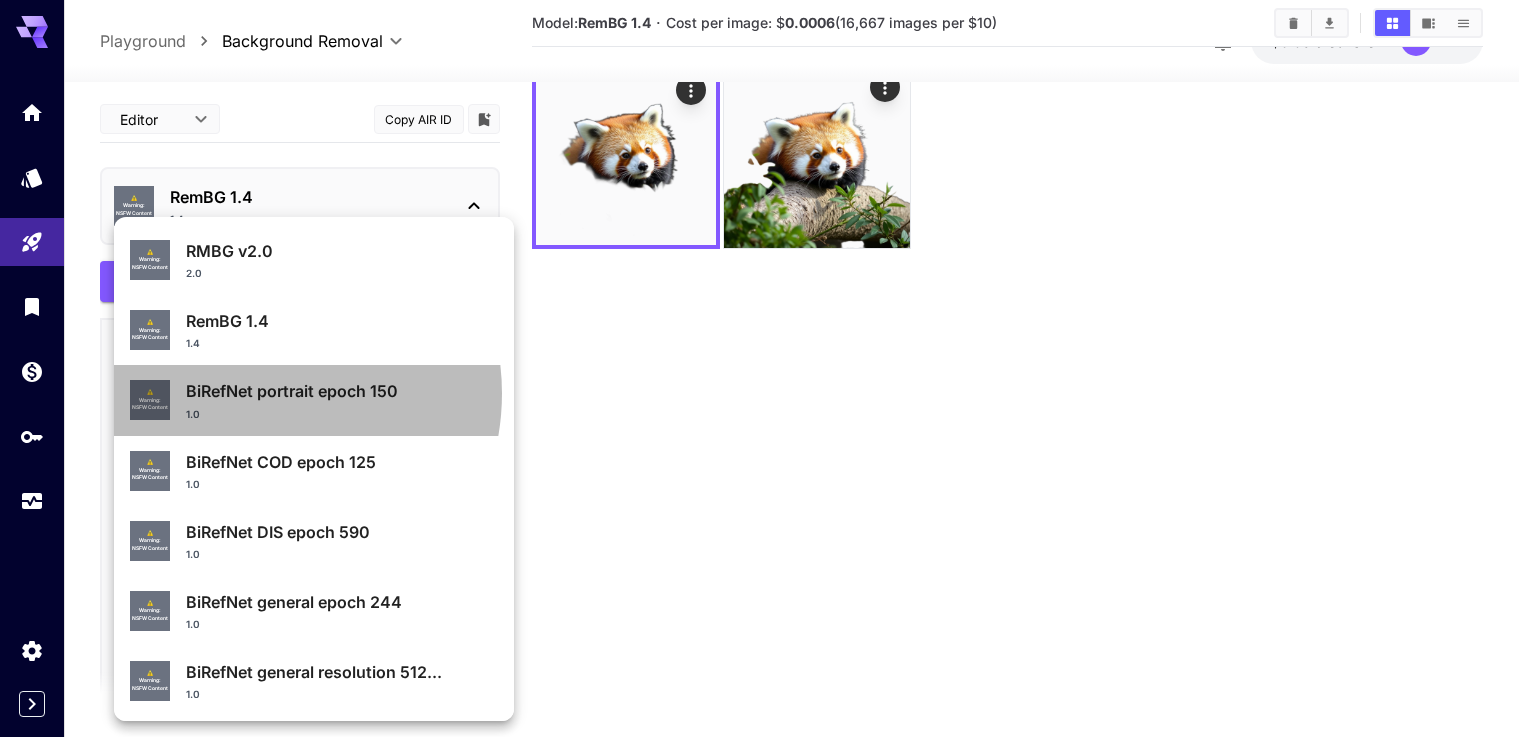 click on "BiRefNet portrait epoch 150" at bounding box center [342, 391] 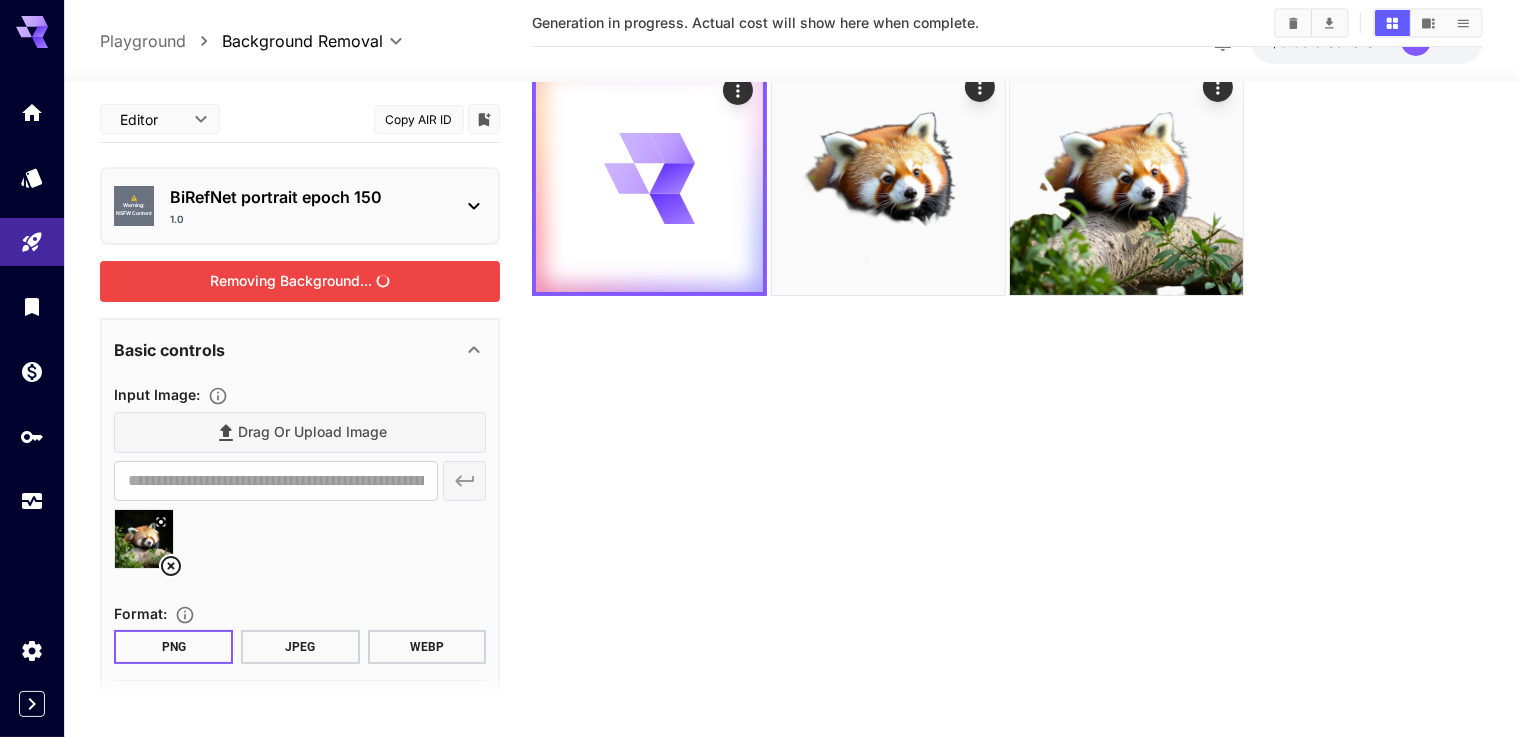 click on "Removing Background..." at bounding box center [300, 281] 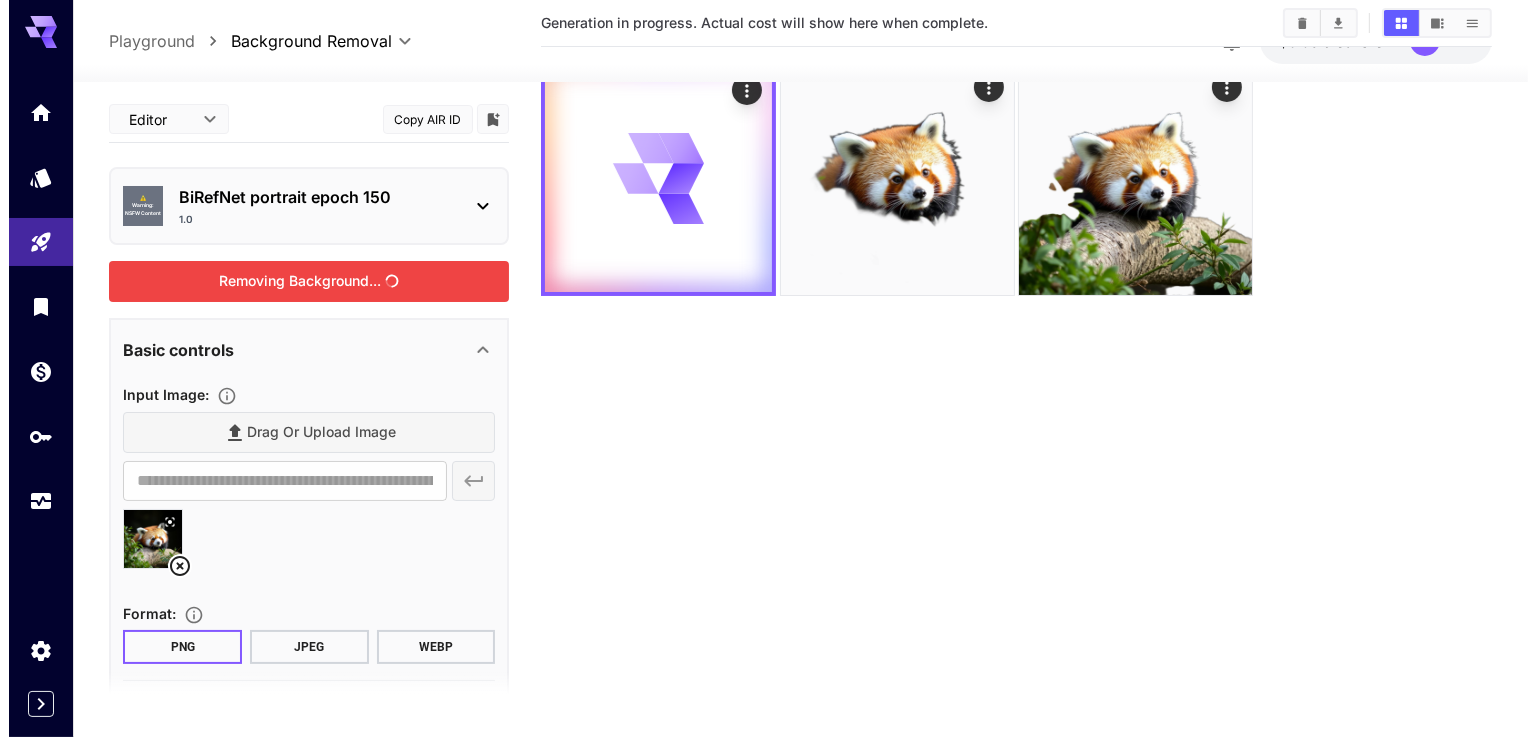 scroll, scrollTop: 0, scrollLeft: 0, axis: both 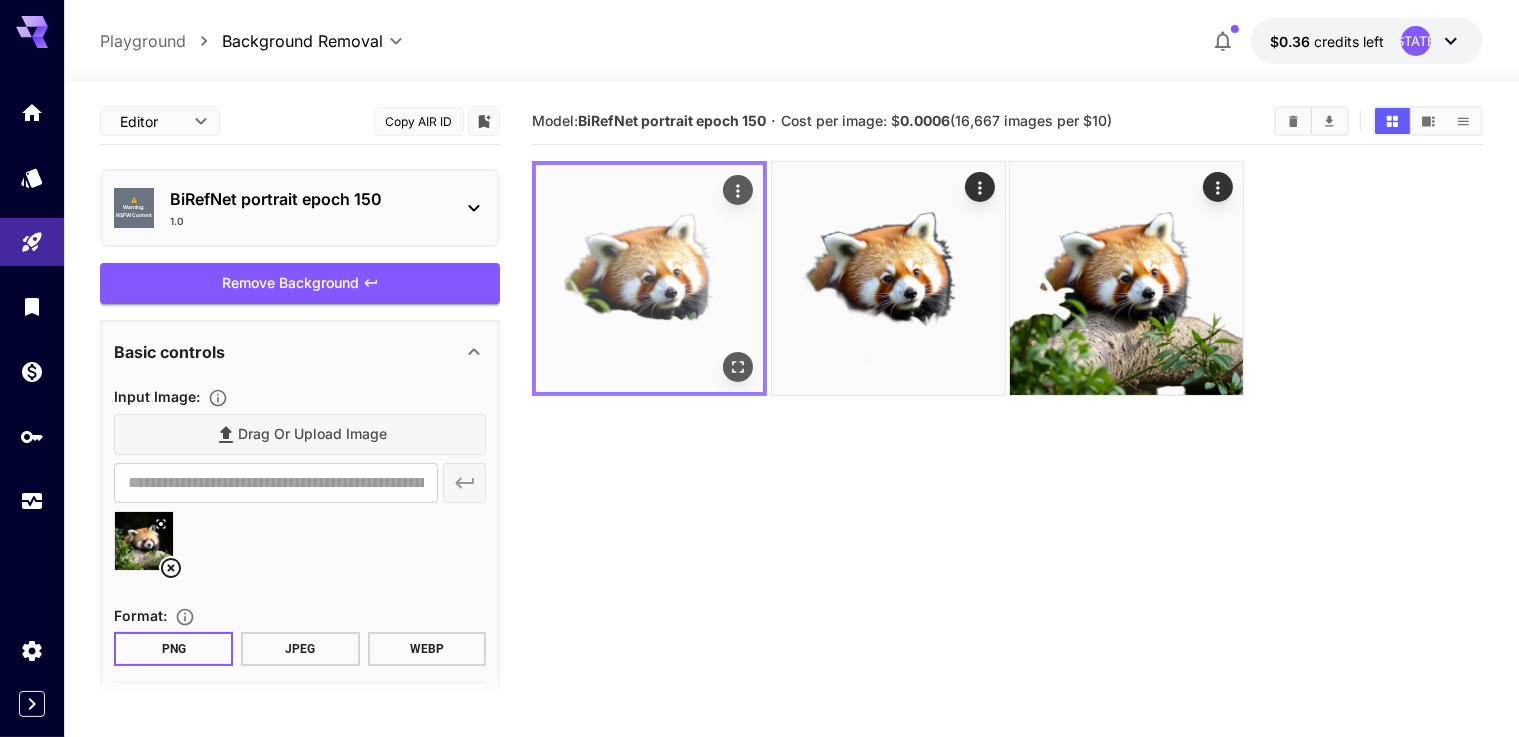 click at bounding box center (649, 278) 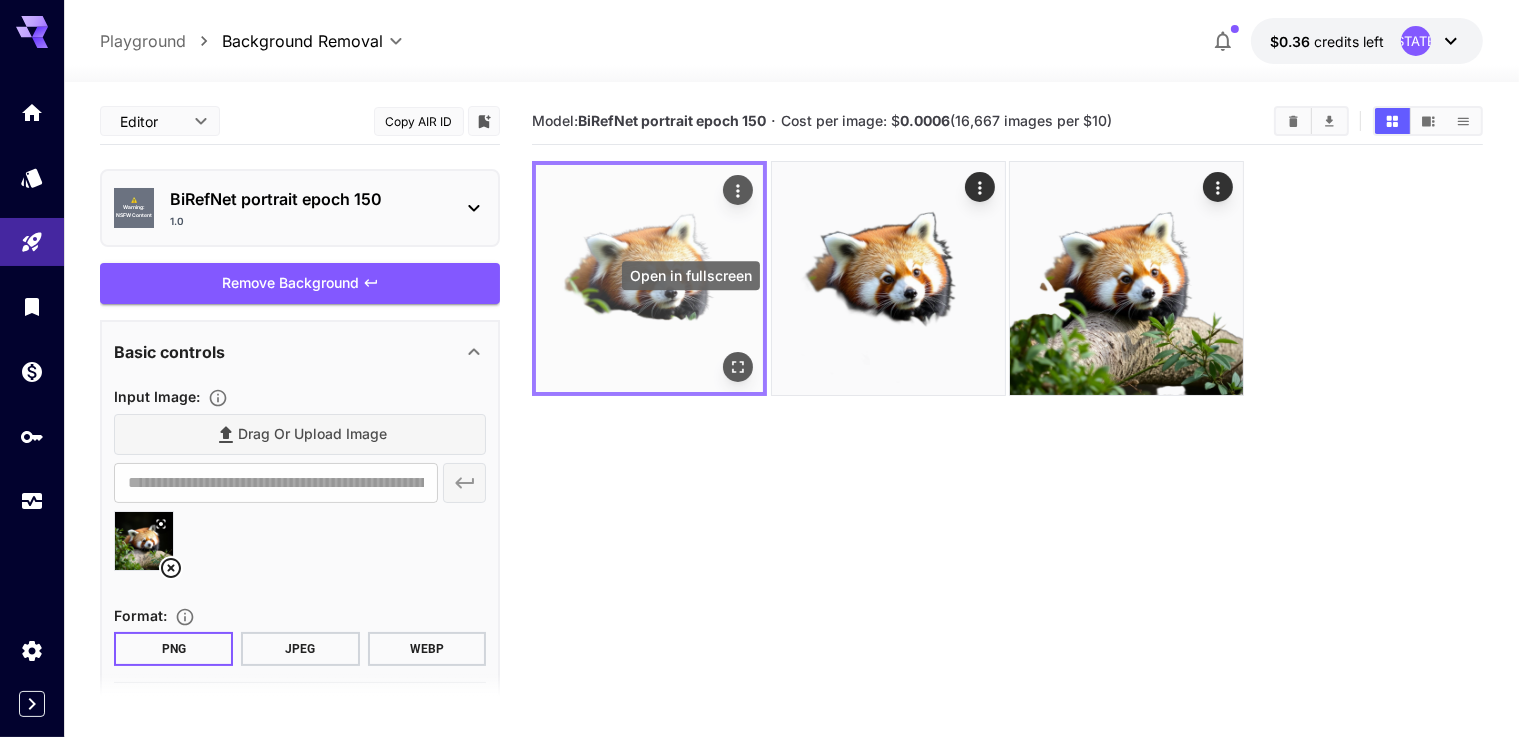 click 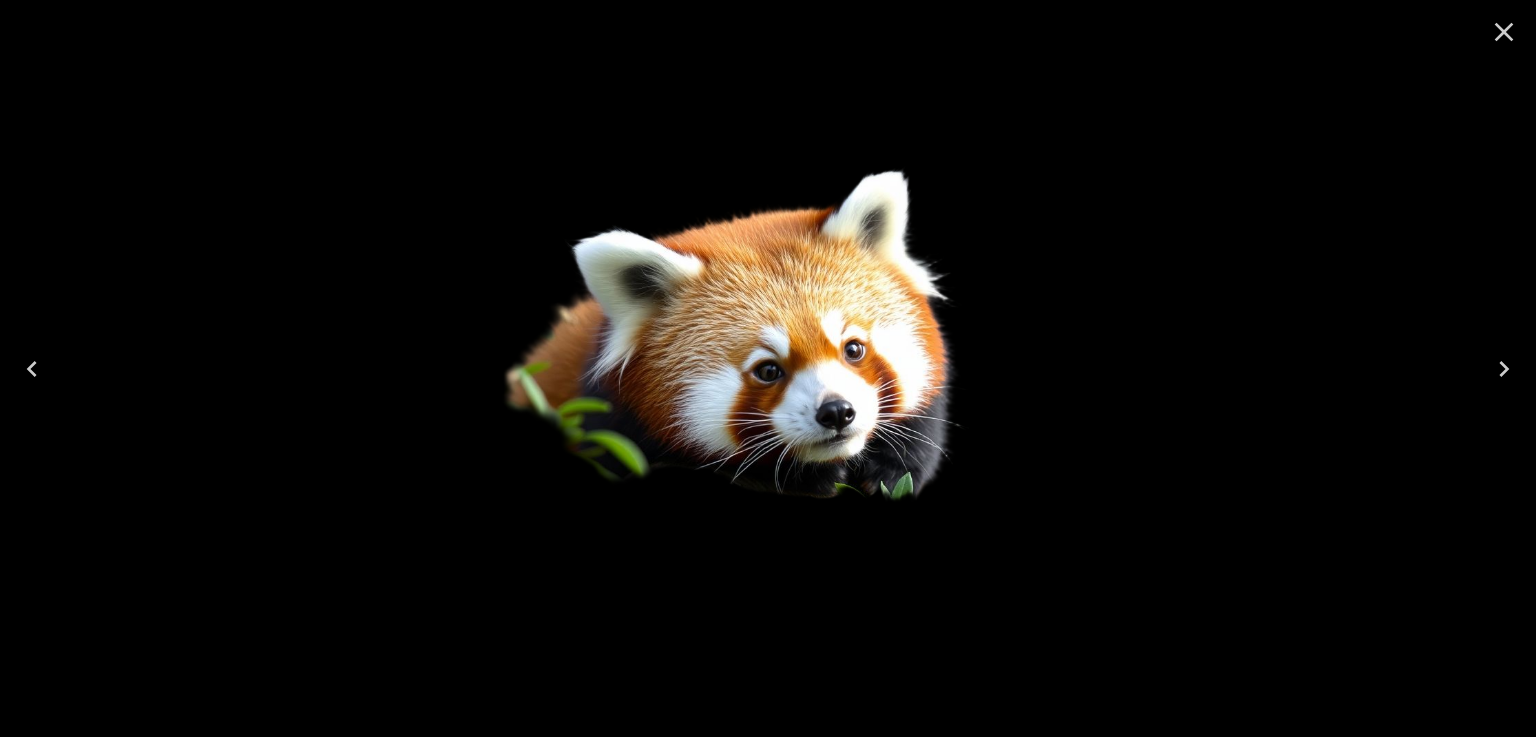 click 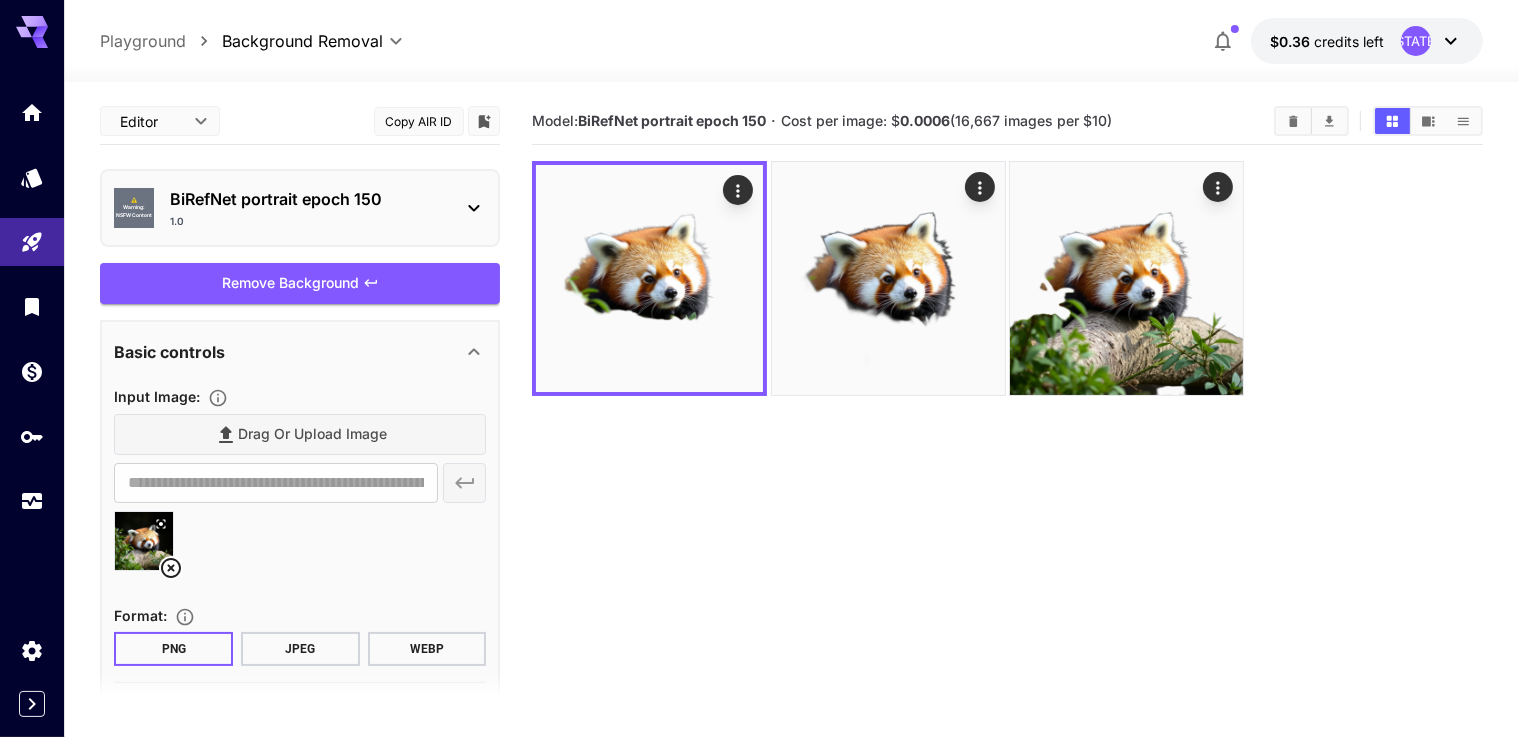 click on "1.0" at bounding box center [308, 221] 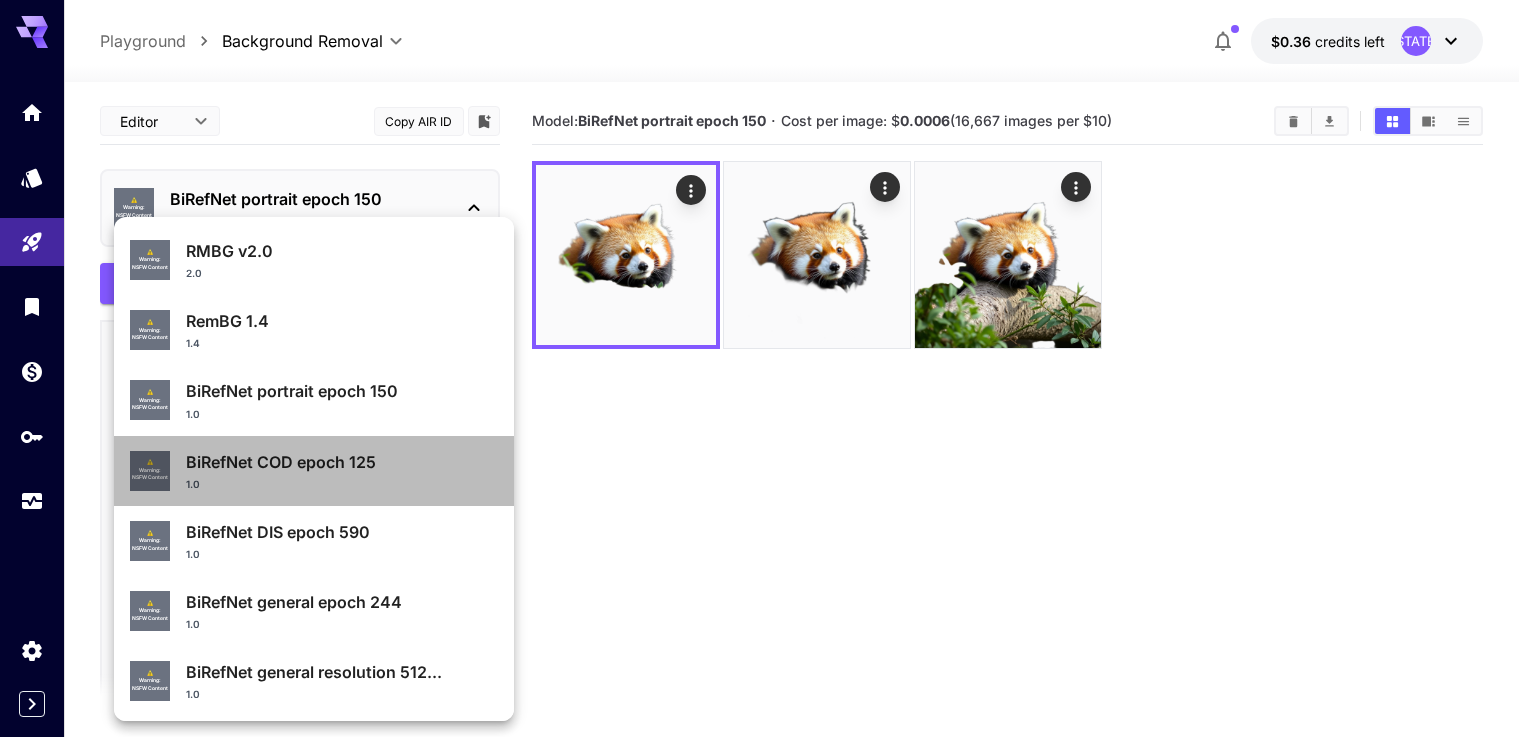 click on "BiRefNet COD epoch 125" at bounding box center [342, 462] 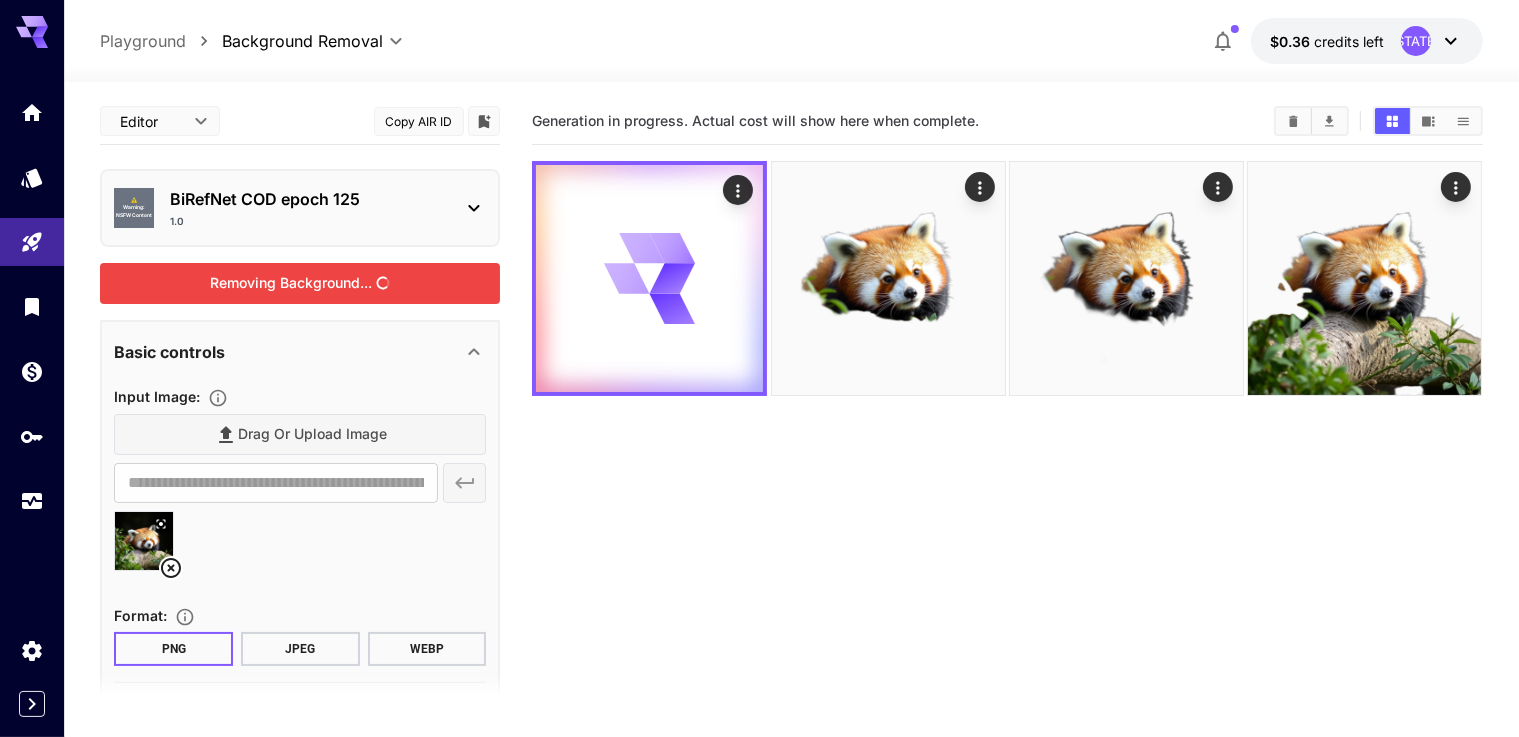 click on "Removing Background..." at bounding box center [300, 283] 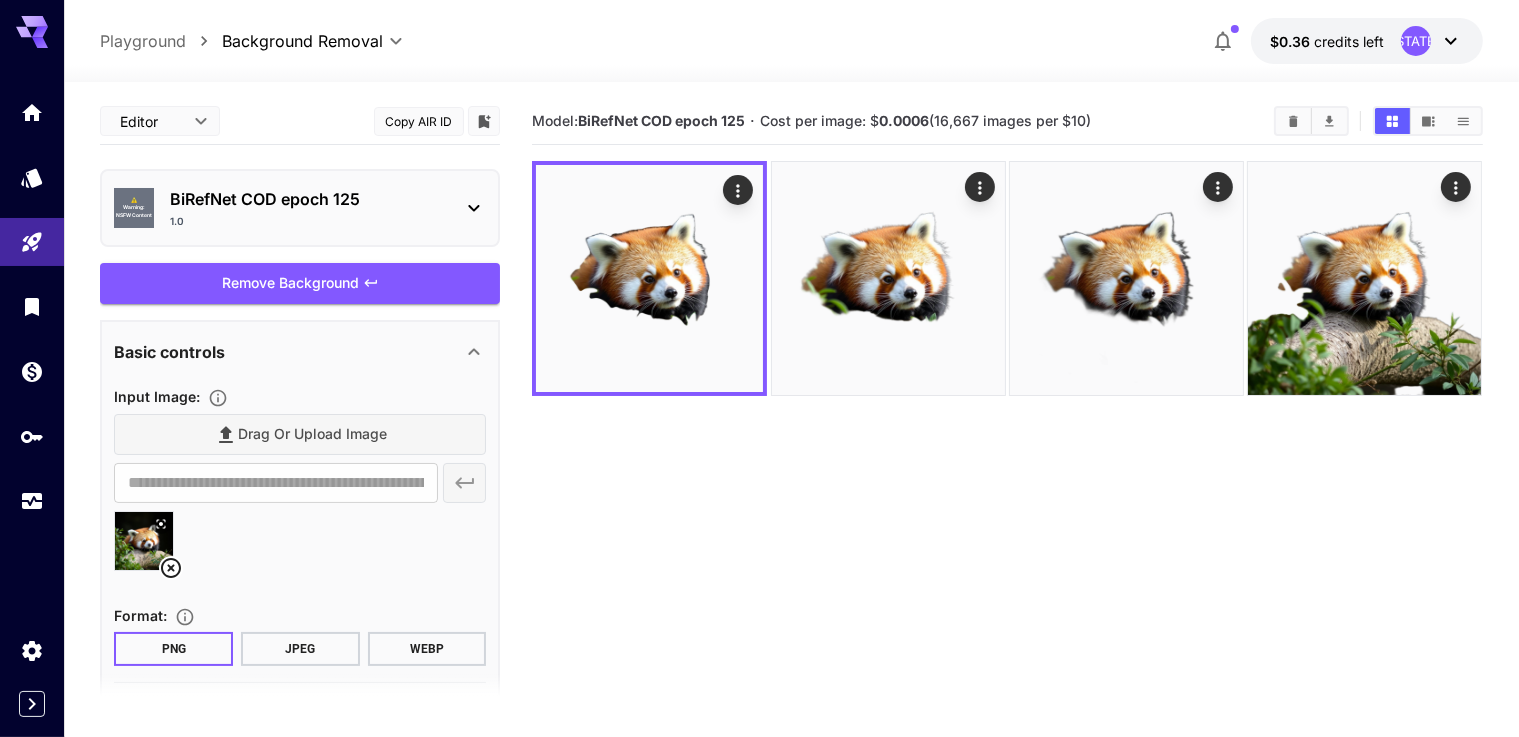 click on "1.0" at bounding box center (308, 221) 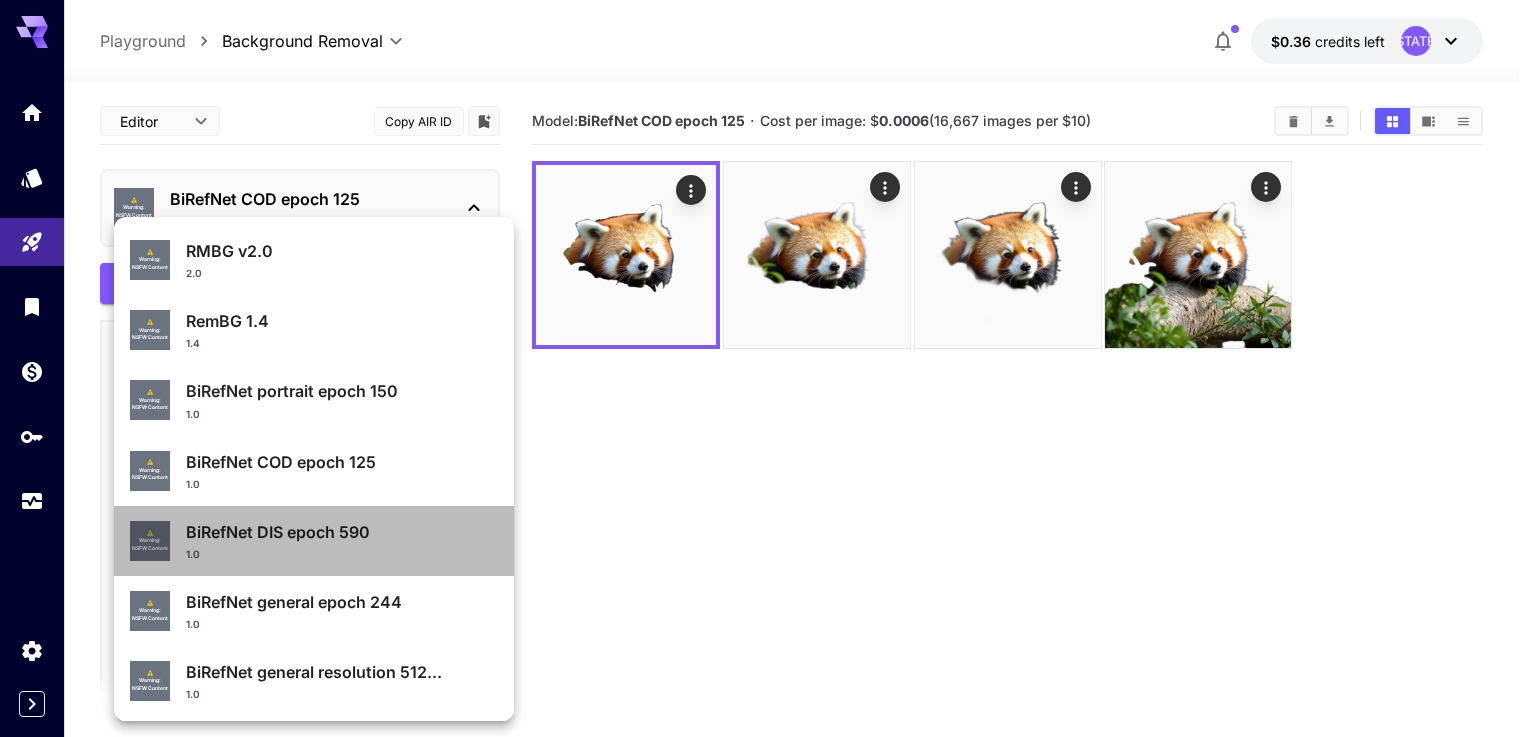 click on "BiRefNet DIS epoch 590" at bounding box center [342, 532] 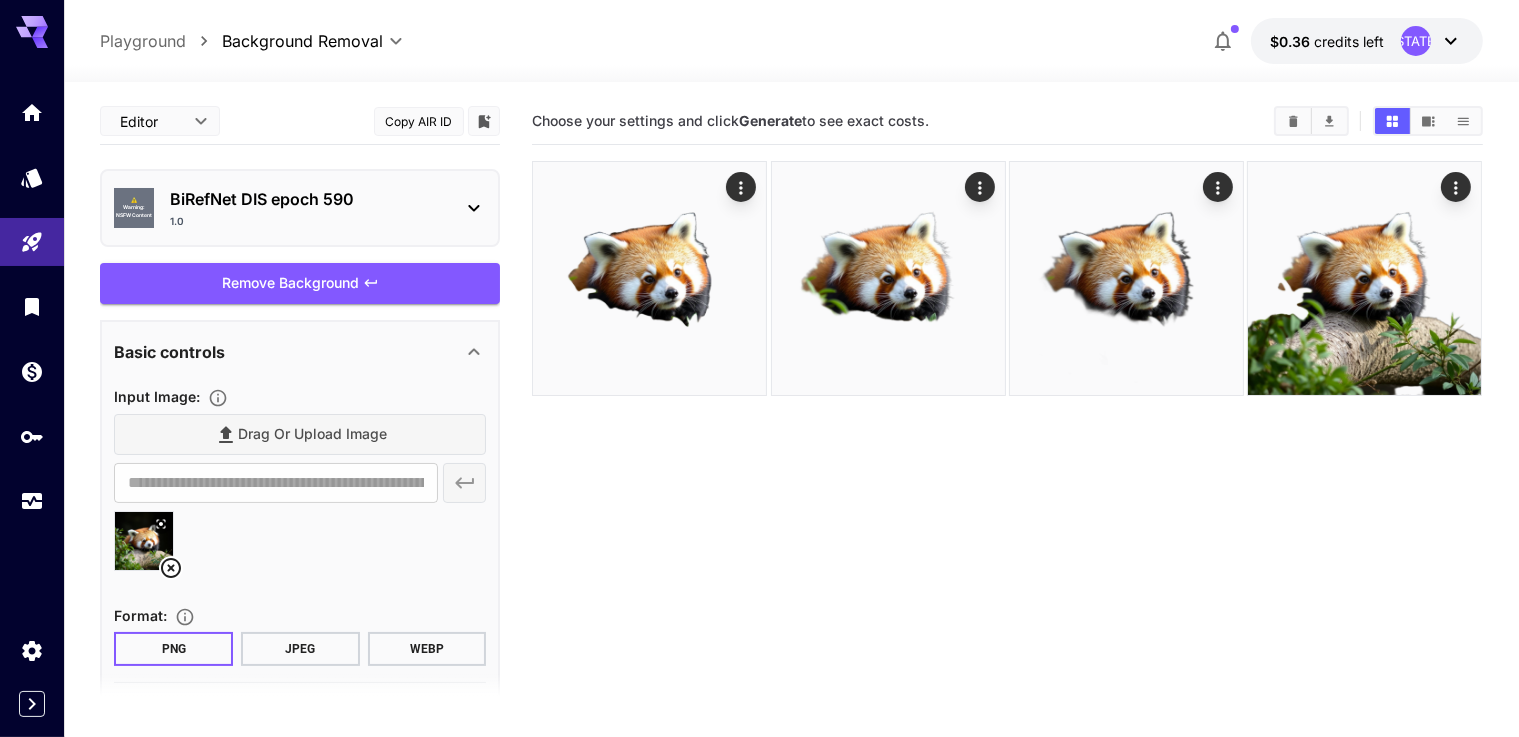 click on "Remove Background" at bounding box center [300, 283] 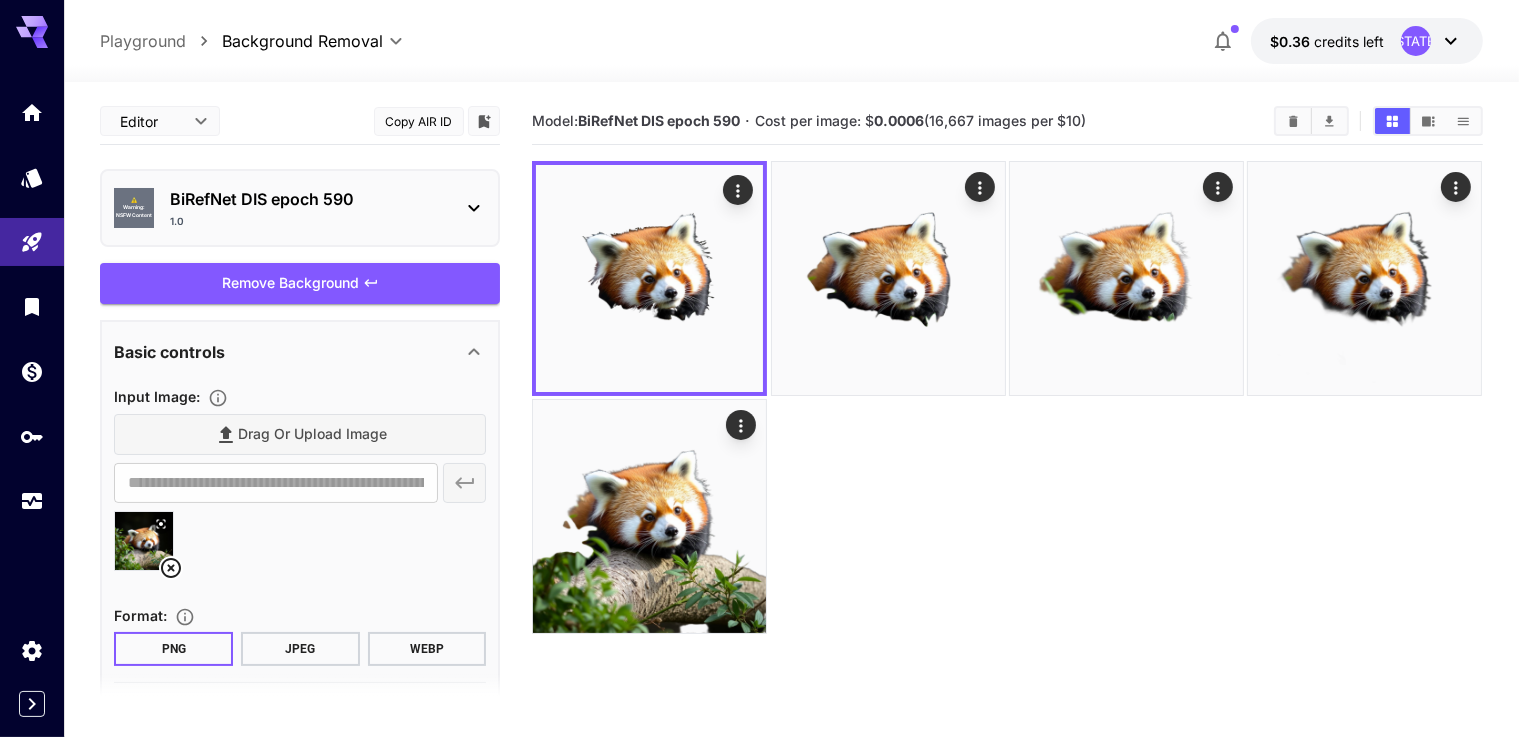 click on "1.0" at bounding box center [308, 221] 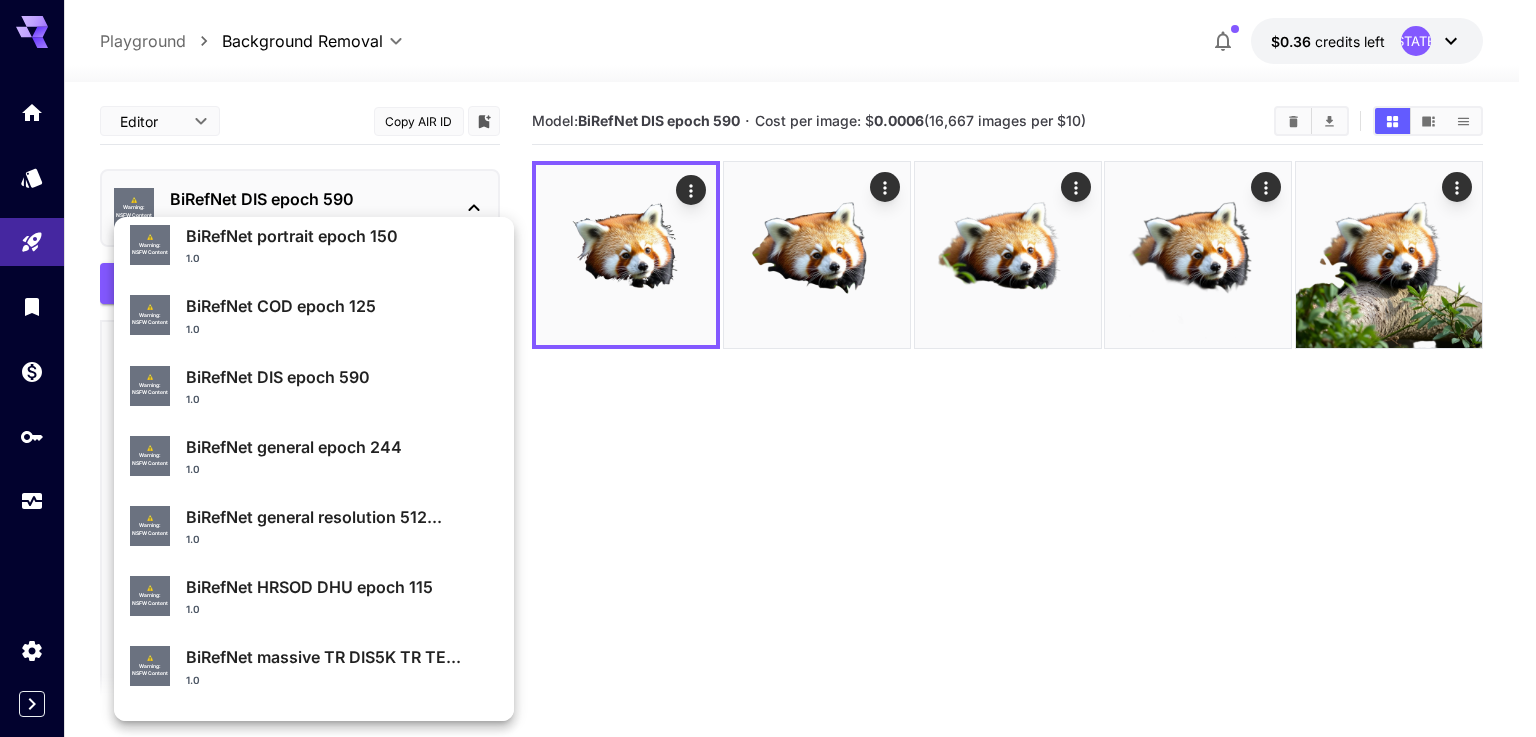 scroll, scrollTop: 213, scrollLeft: 0, axis: vertical 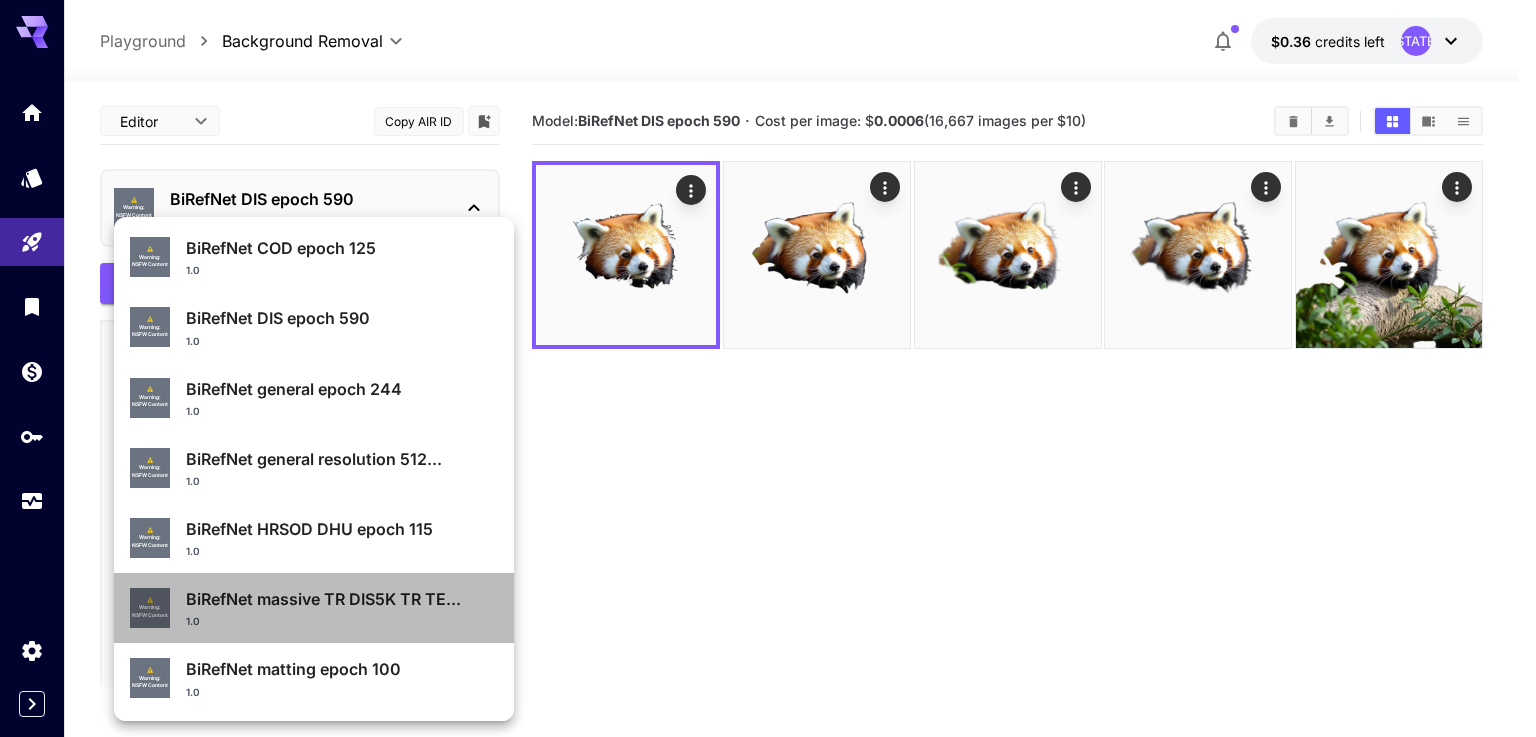 click on "1.0" at bounding box center [342, 621] 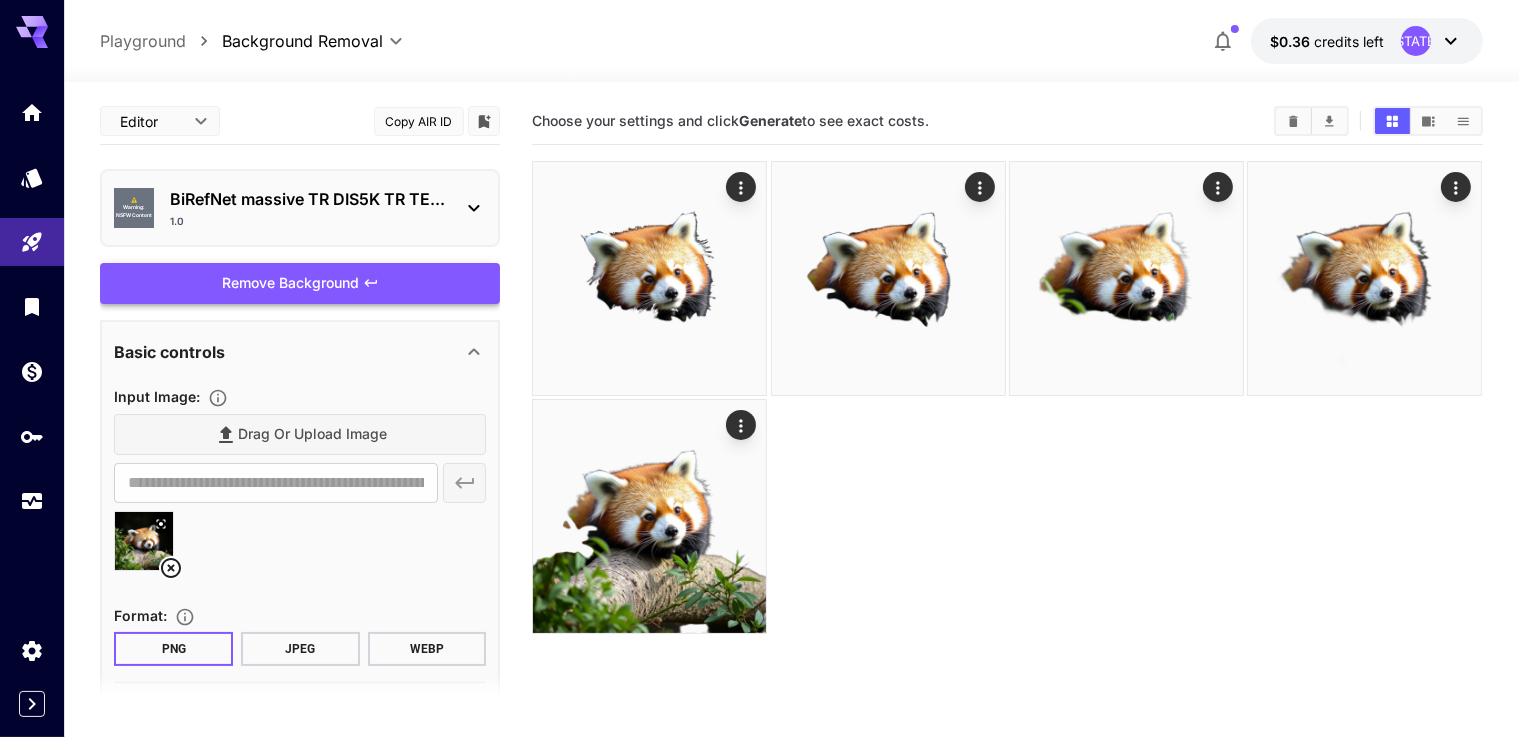 click on "Remove Background" at bounding box center [300, 283] 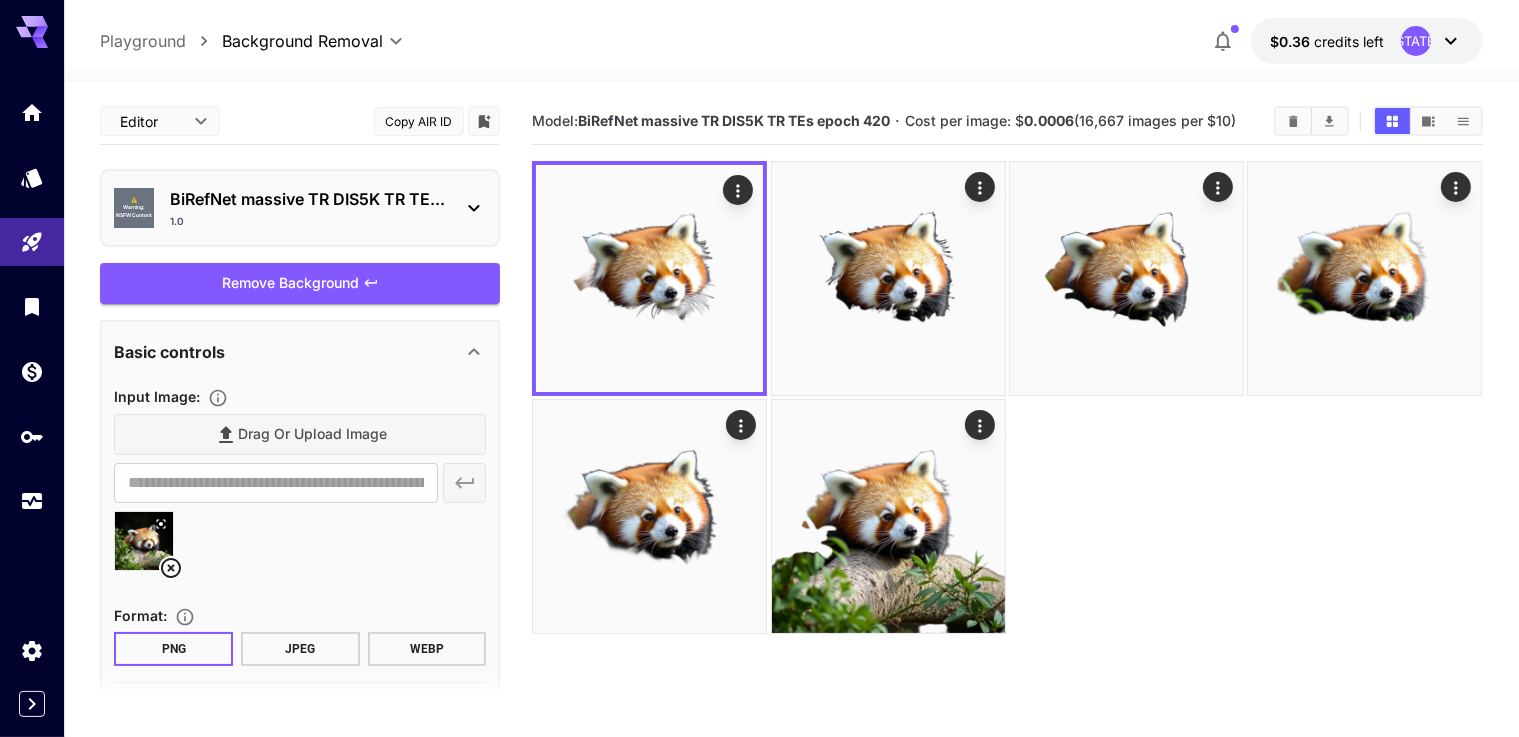 click on "BiRefNet massive TR DIS5K TR TE..." at bounding box center [308, 199] 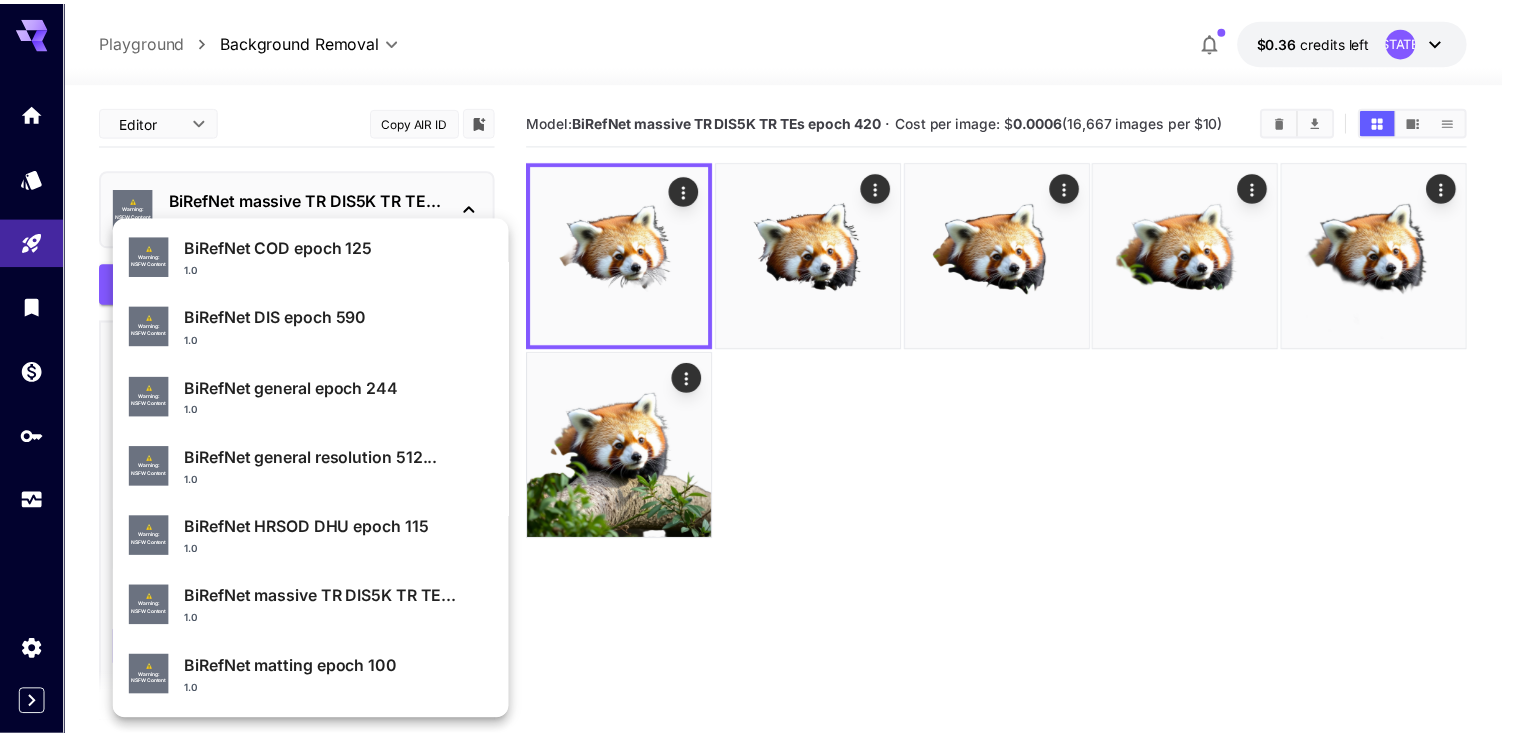 scroll, scrollTop: 213, scrollLeft: 0, axis: vertical 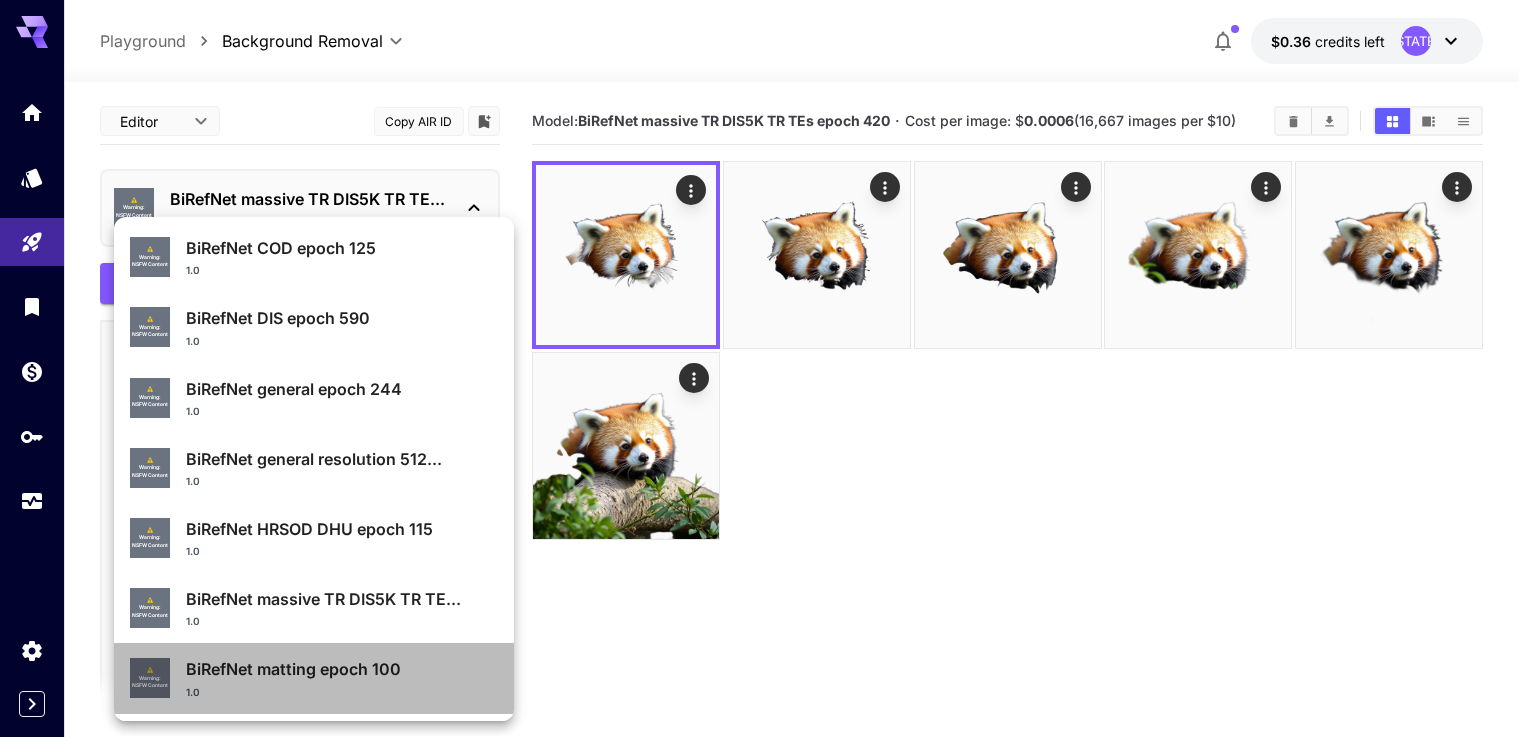 click on "BiRefNet matting epoch 100" at bounding box center [342, 669] 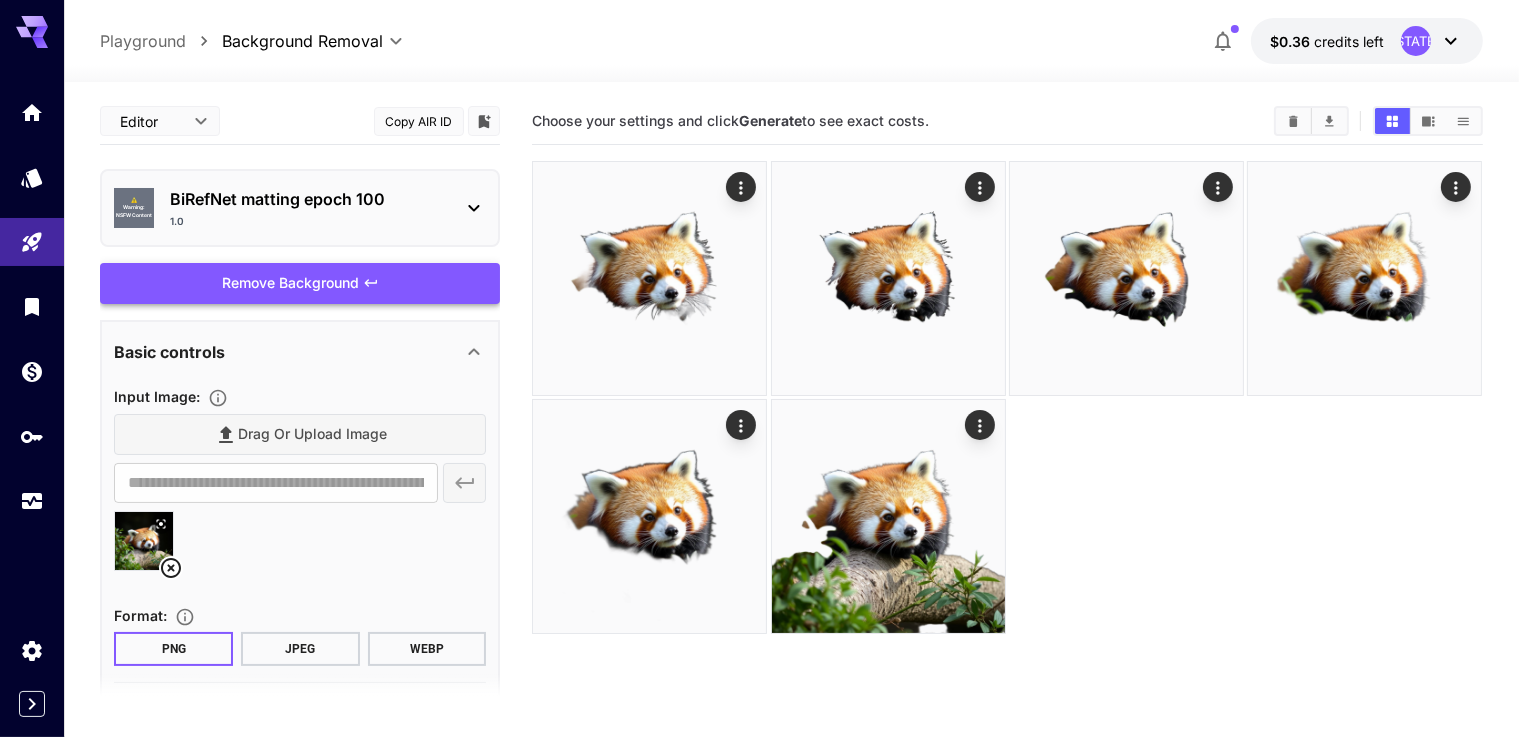 click on "Remove Background" at bounding box center [300, 283] 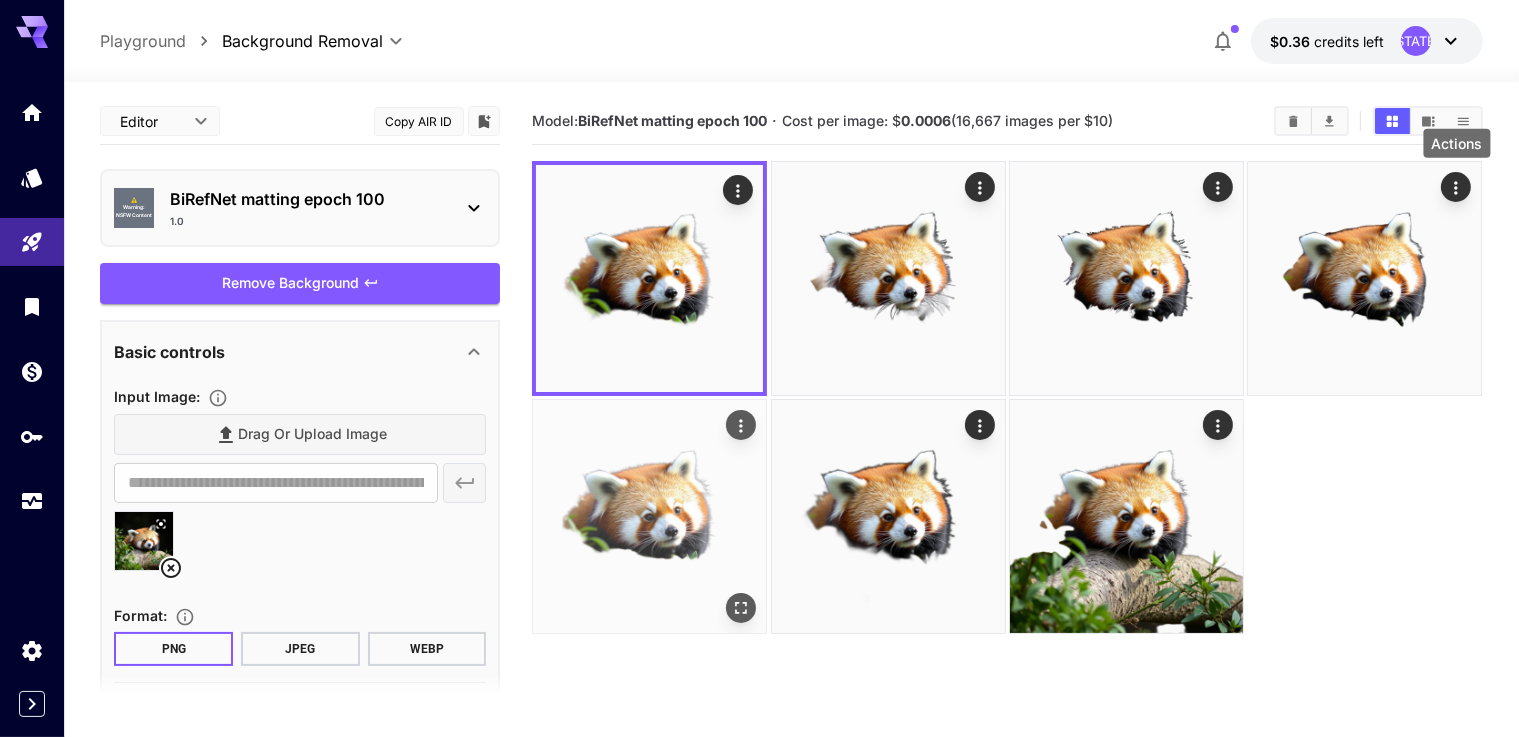click 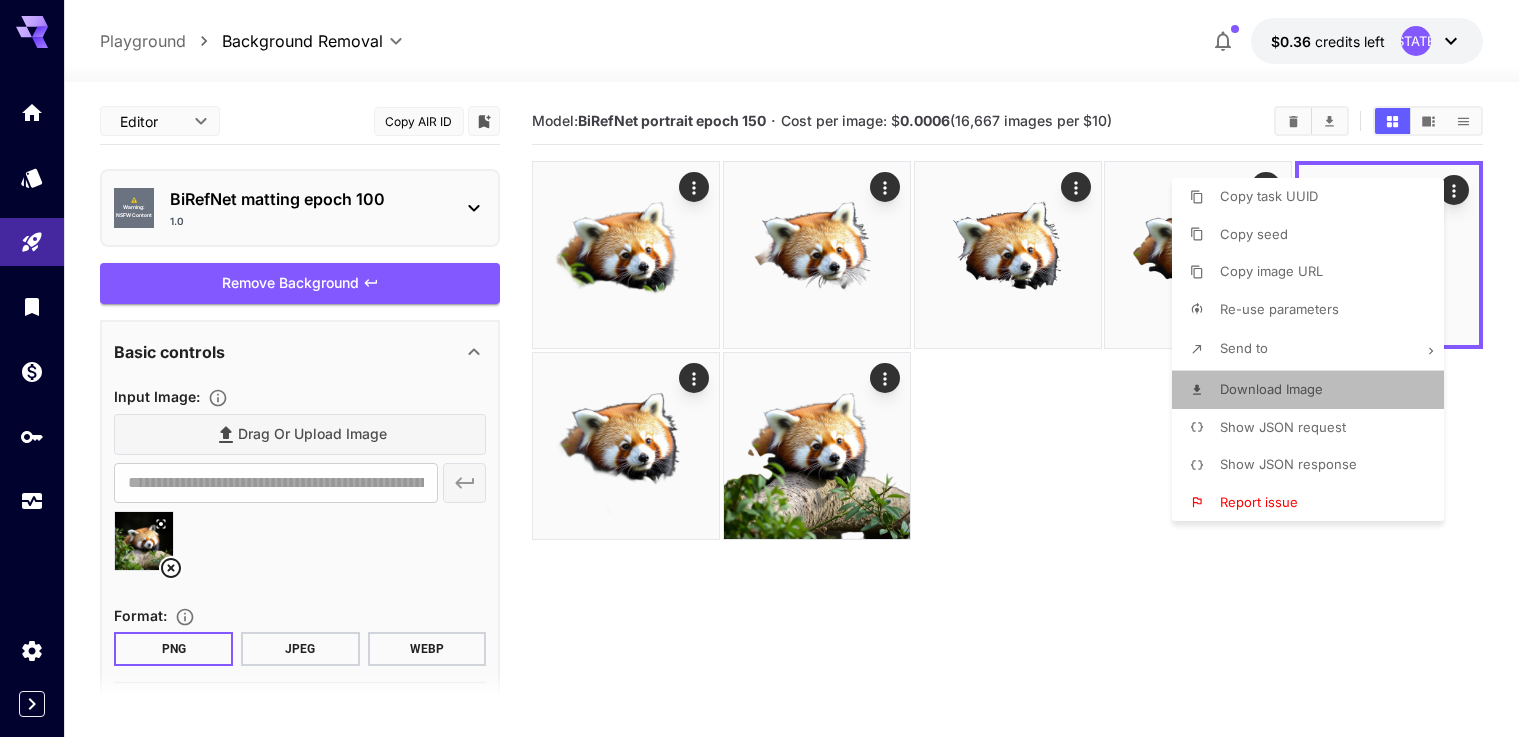 click on "Download Image" at bounding box center (1314, 390) 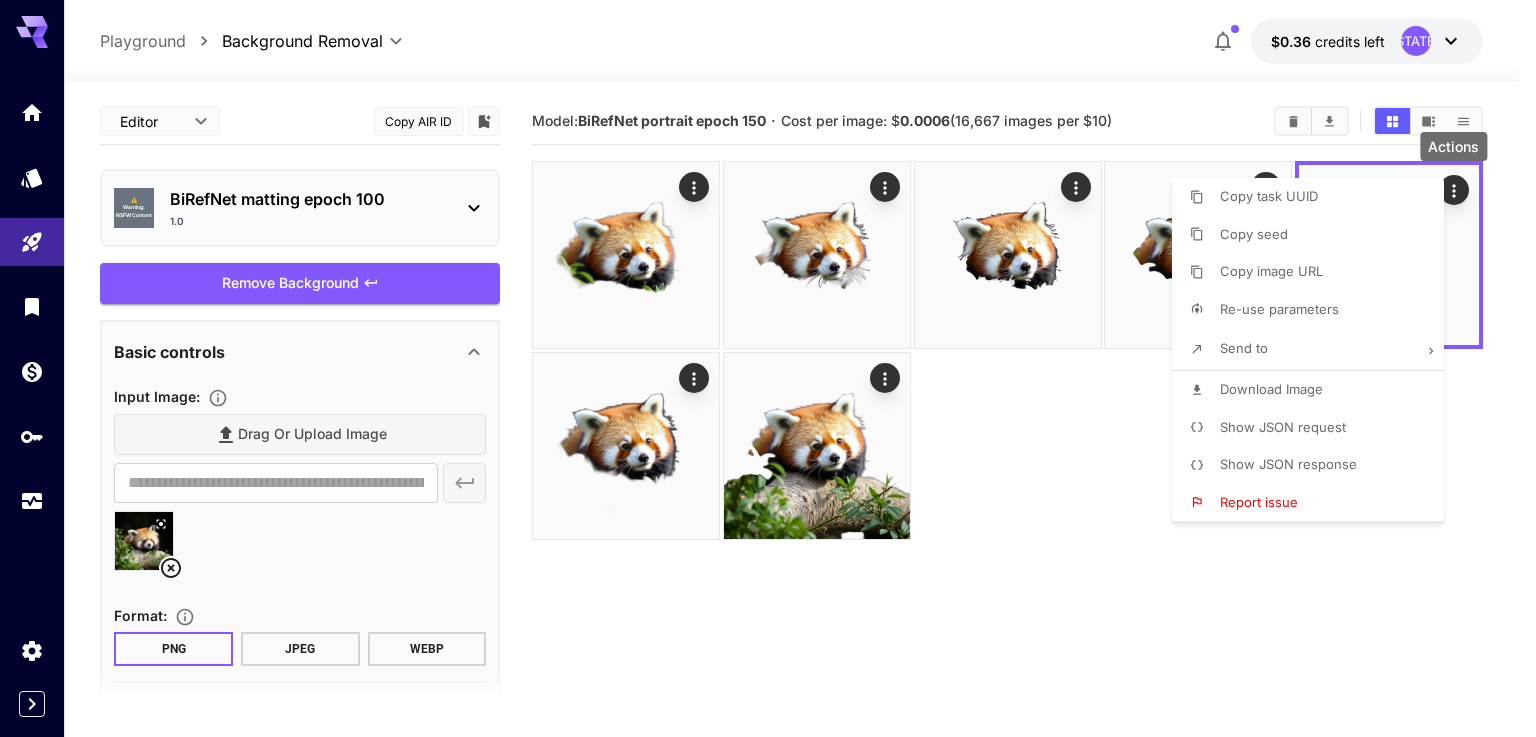 click at bounding box center [768, 368] 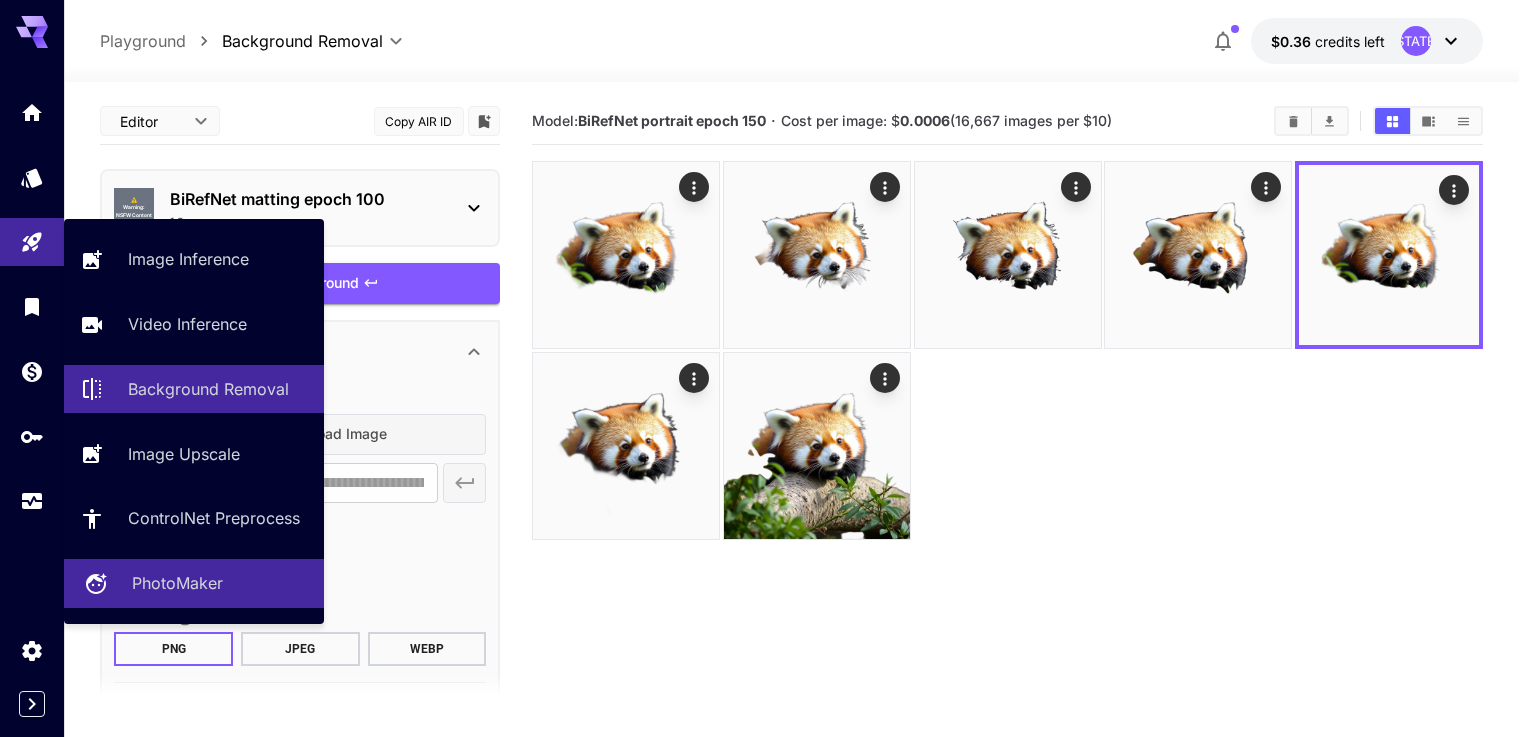 click on "PhotoMaker" at bounding box center [177, 583] 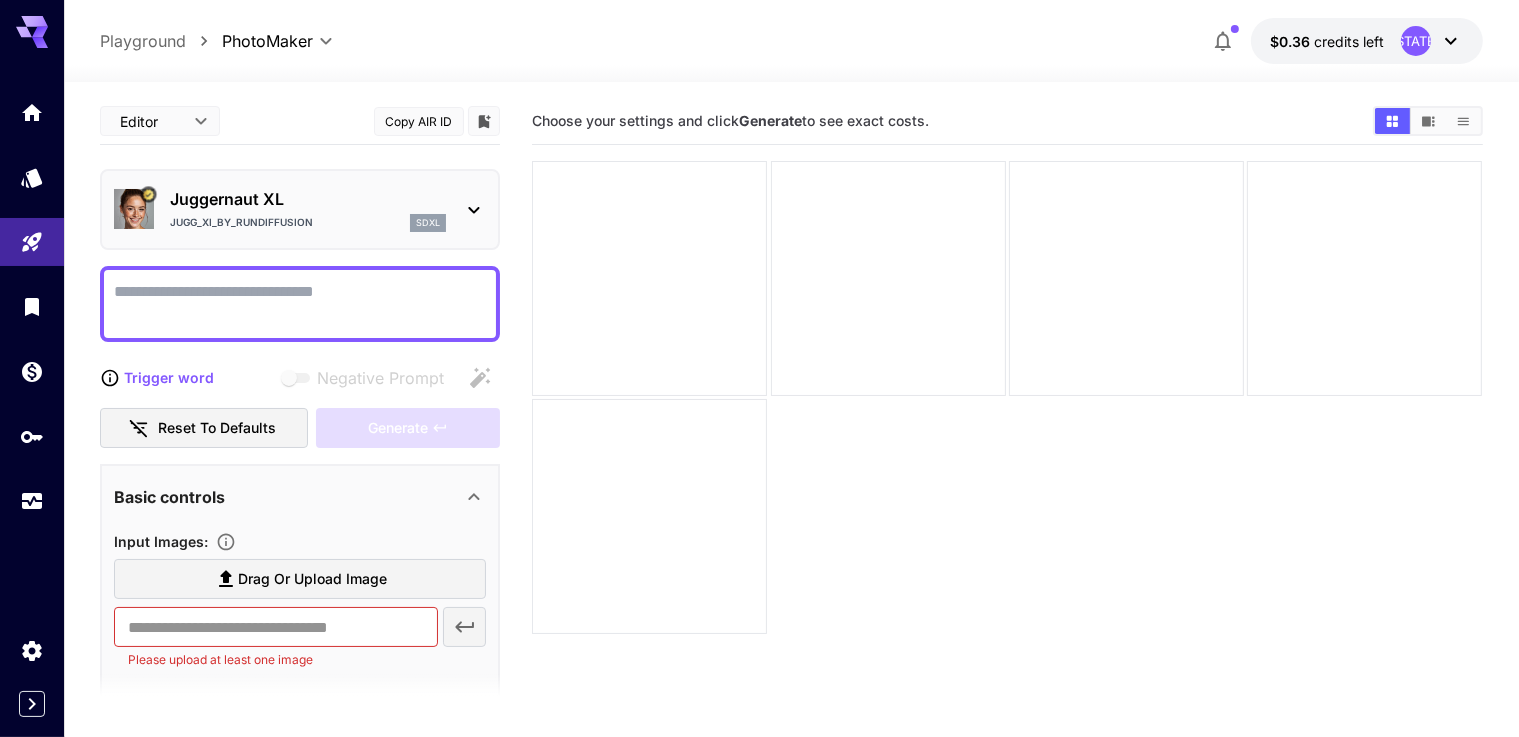 click 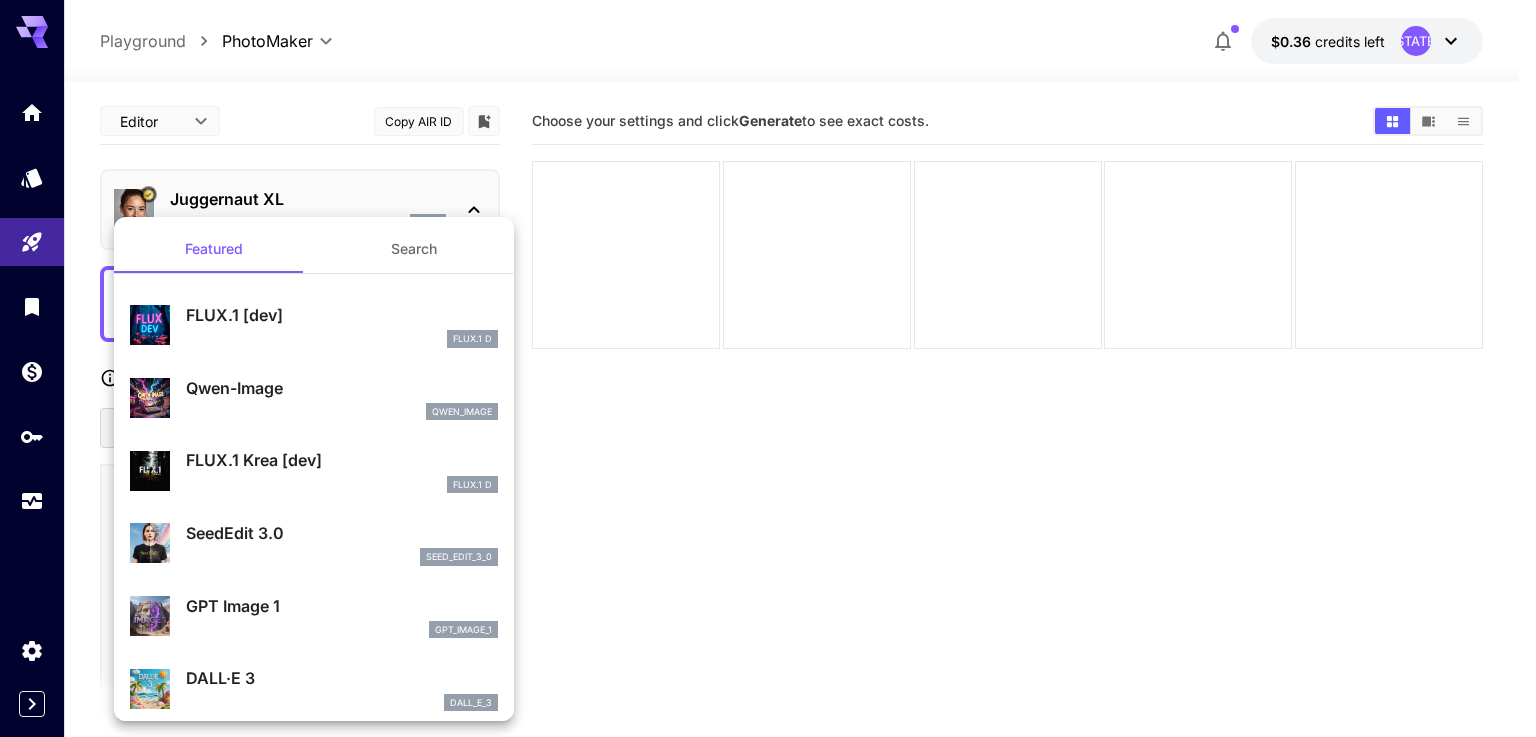 click at bounding box center (768, 368) 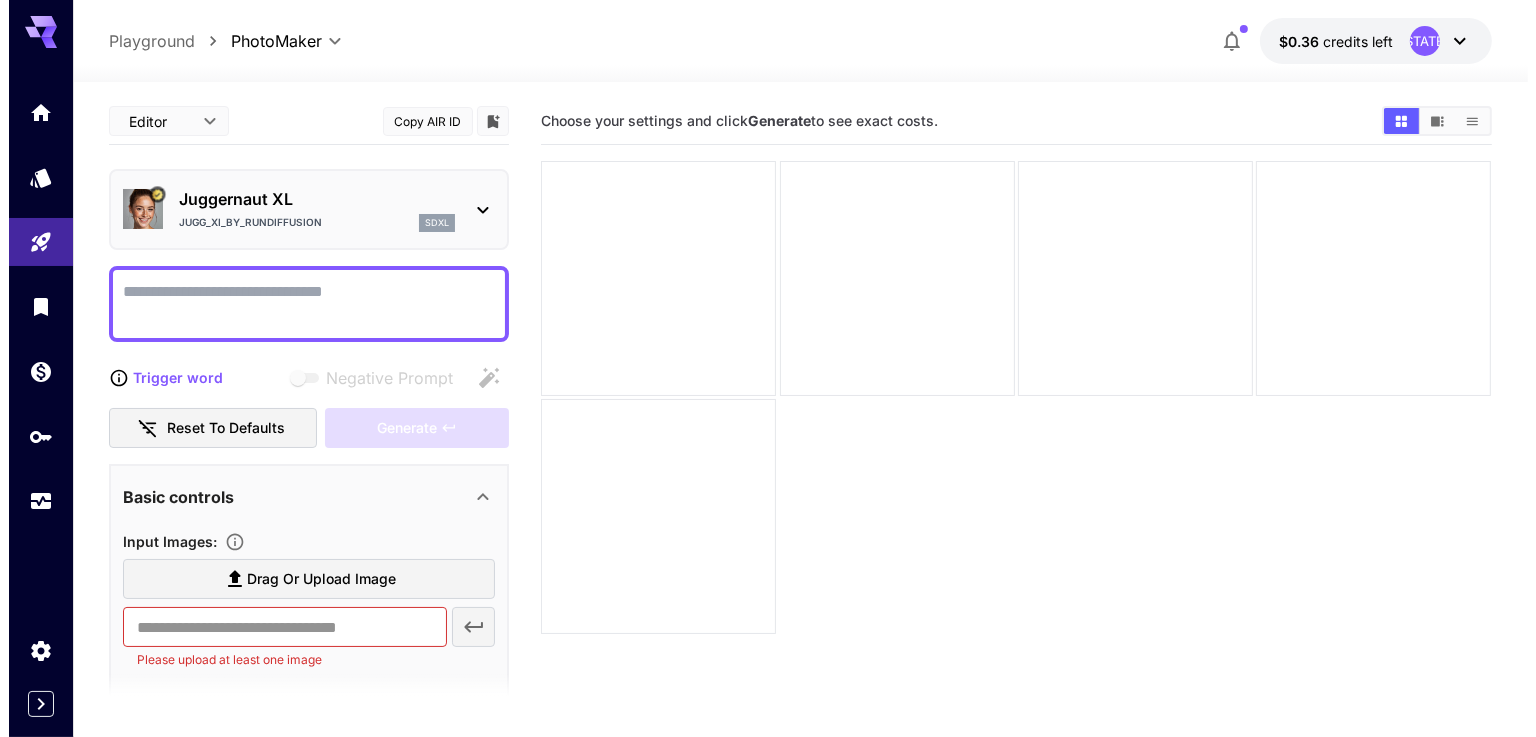 scroll, scrollTop: 0, scrollLeft: 0, axis: both 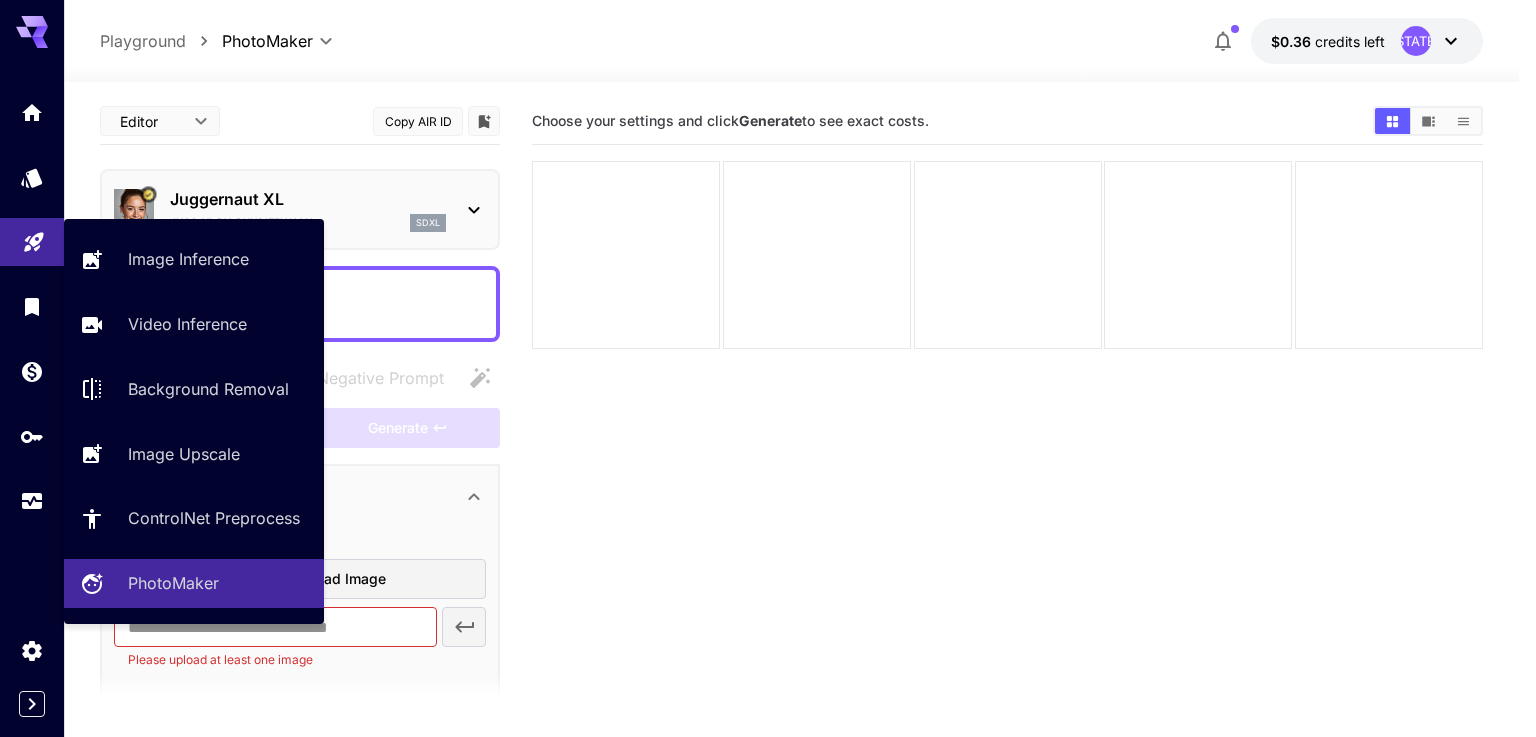 click at bounding box center [32, 242] 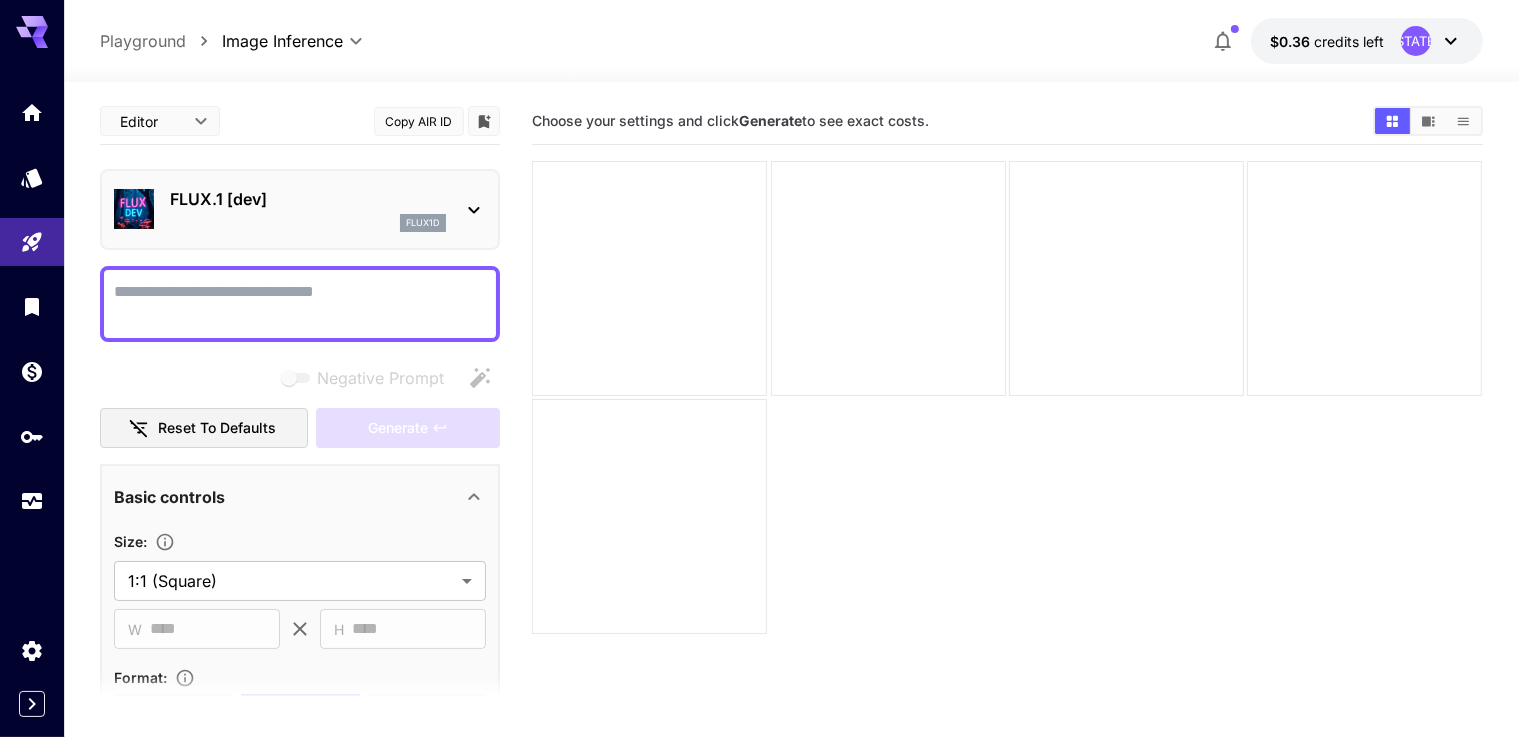 click on "VT" at bounding box center (1416, 41) 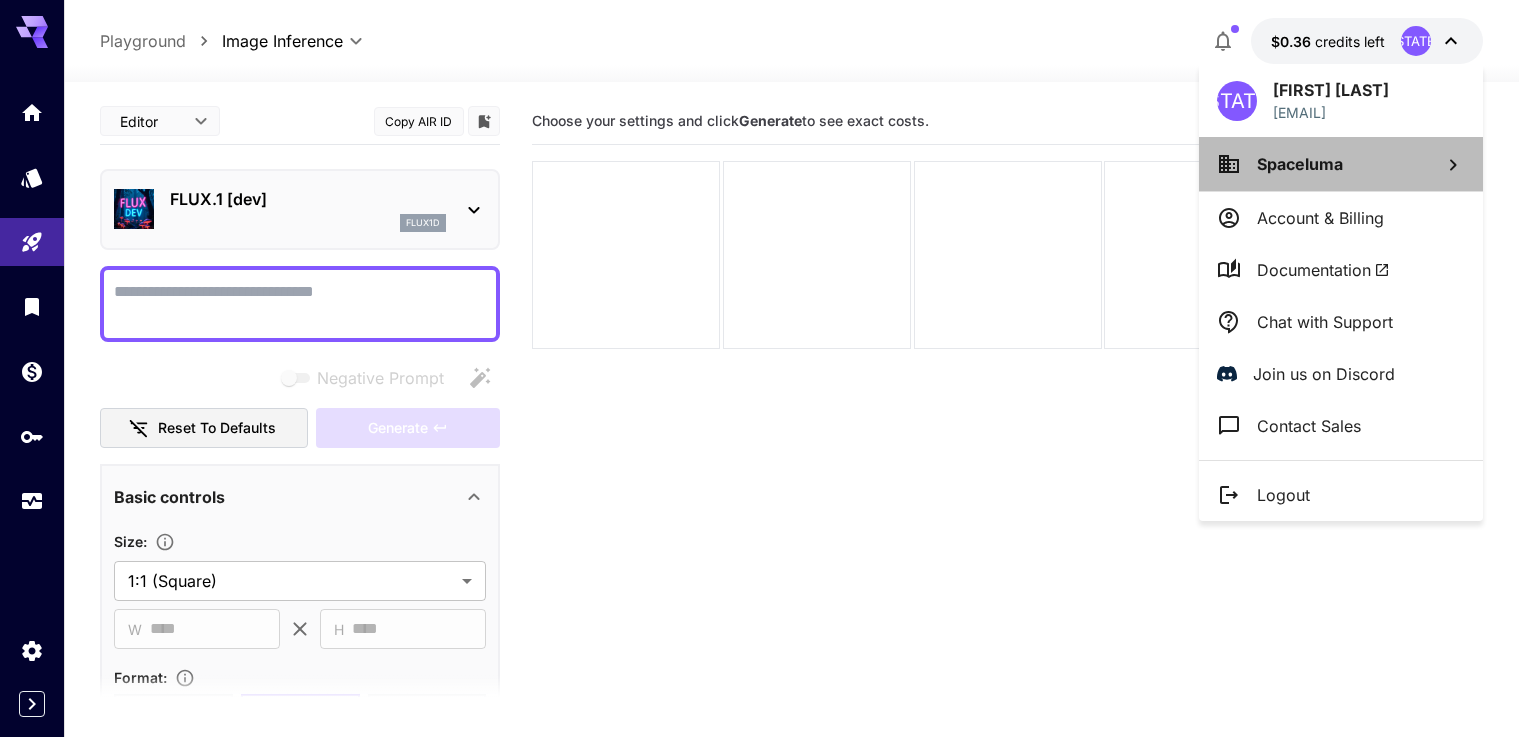 click on "Spaceluma" at bounding box center (1341, 164) 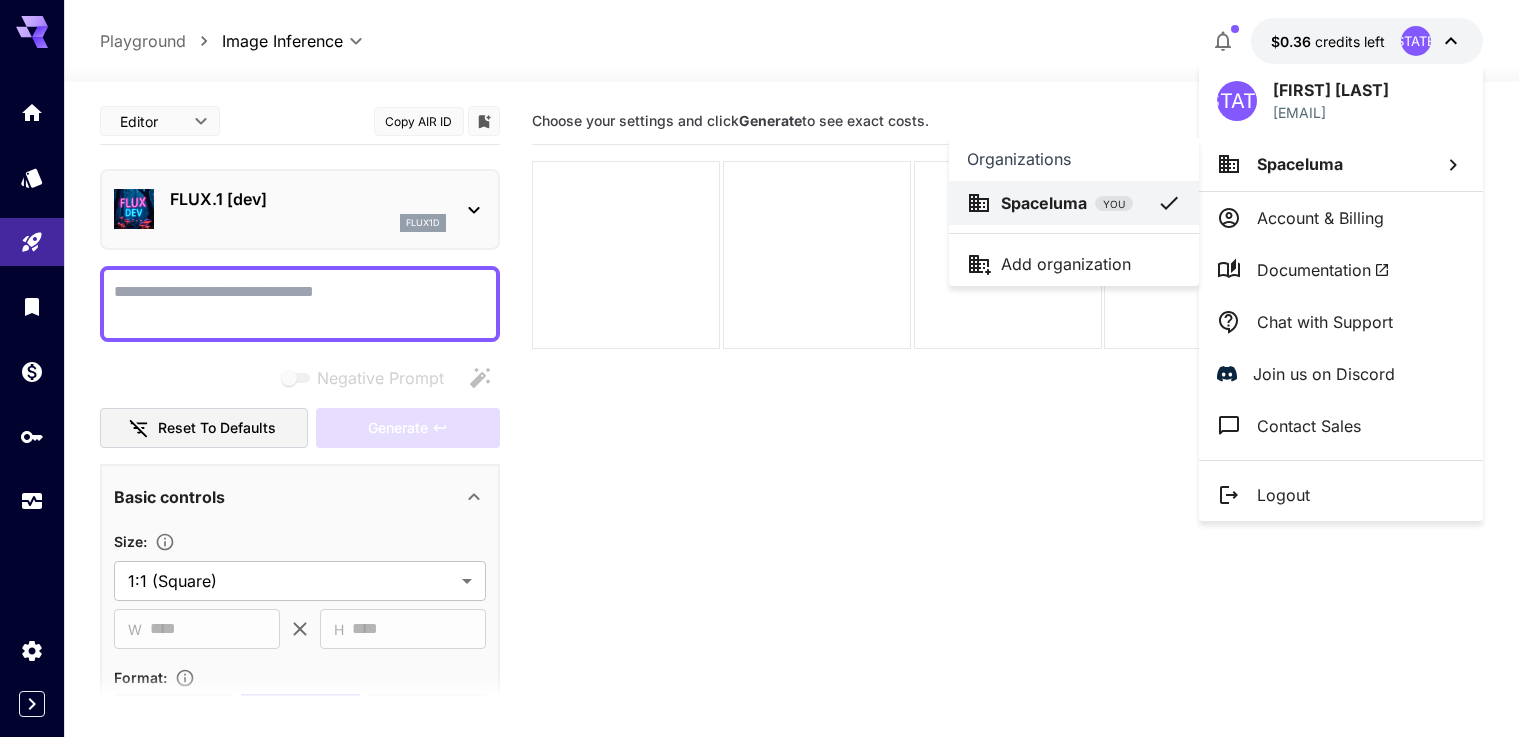 click at bounding box center (768, 368) 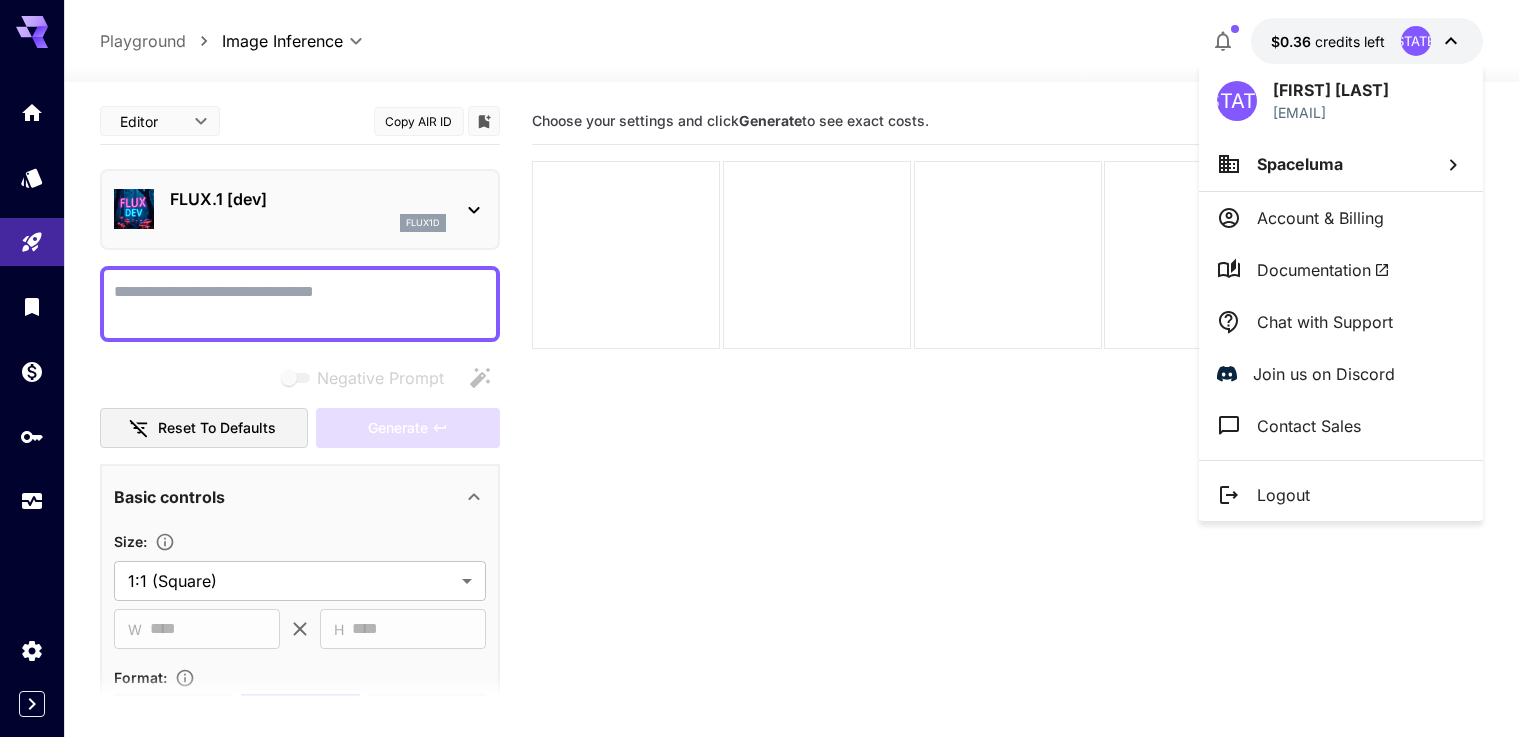 click at bounding box center [768, 368] 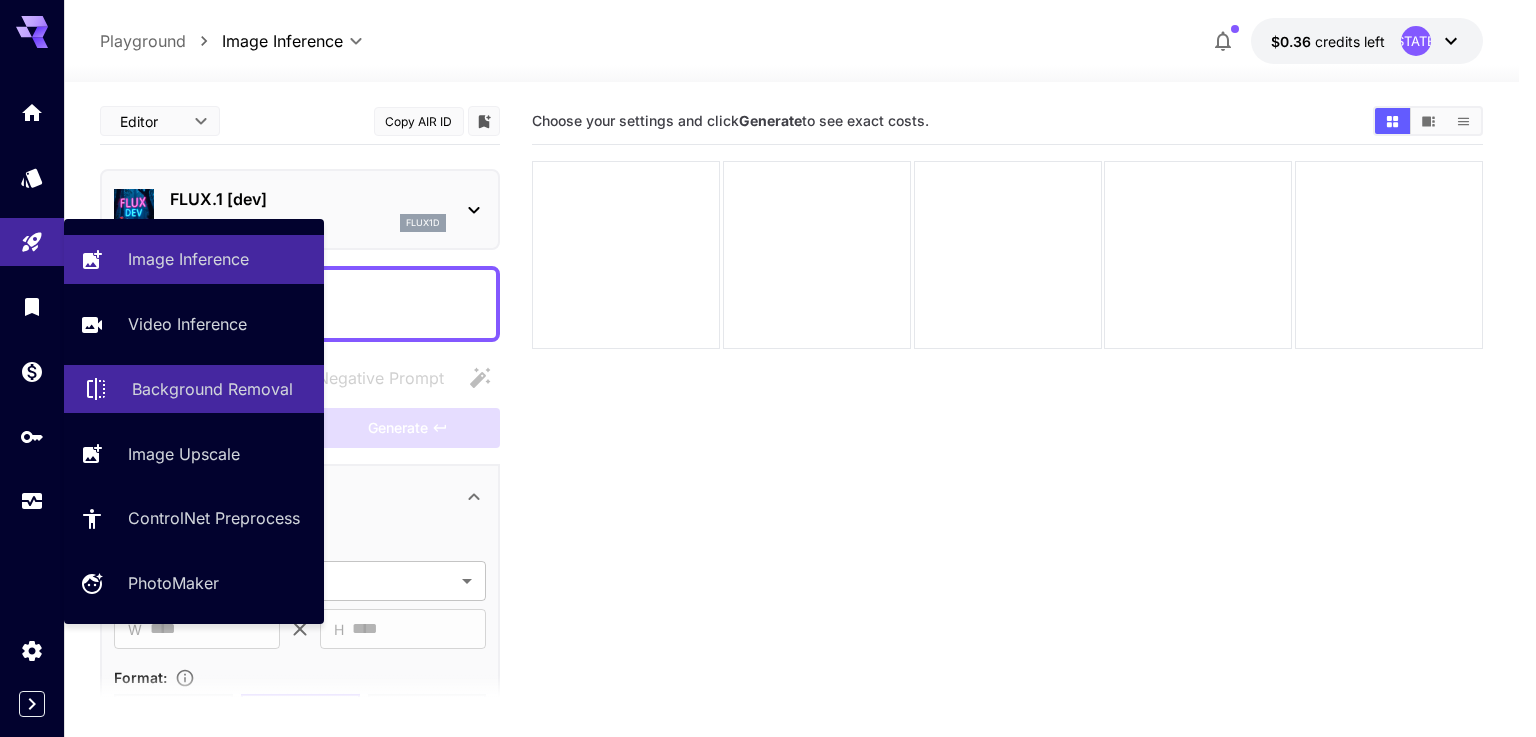 click on "Background Removal" at bounding box center [212, 389] 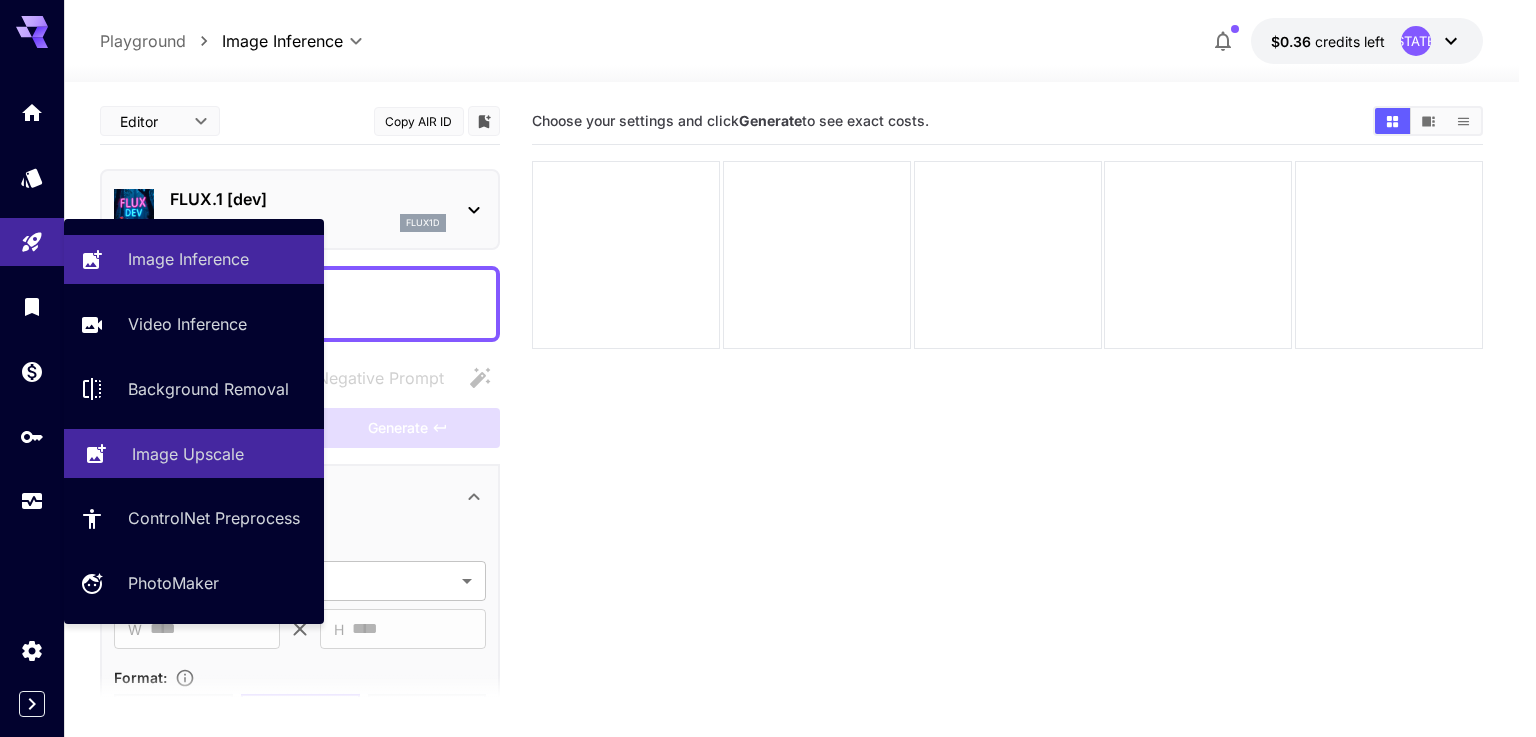 type on "**********" 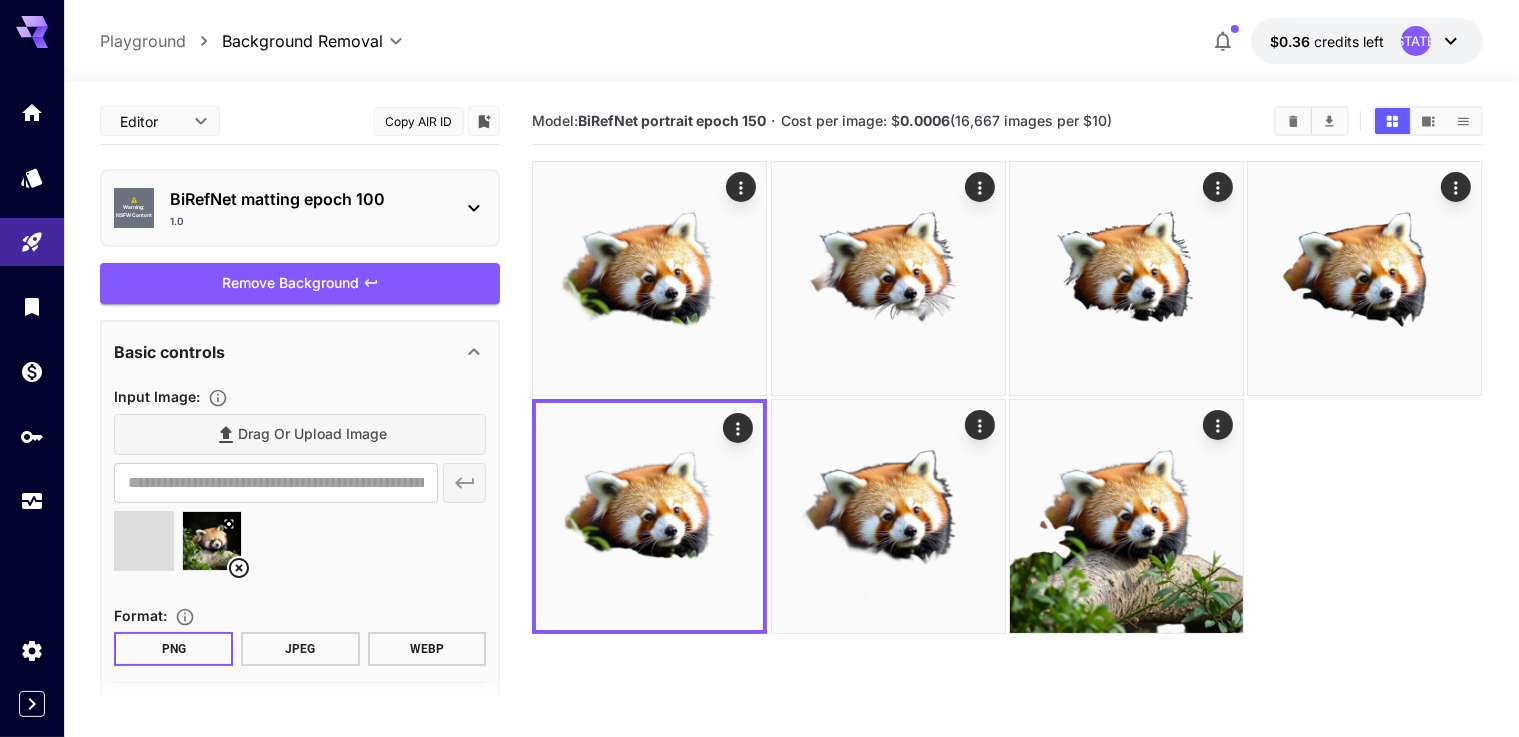 type on "**********" 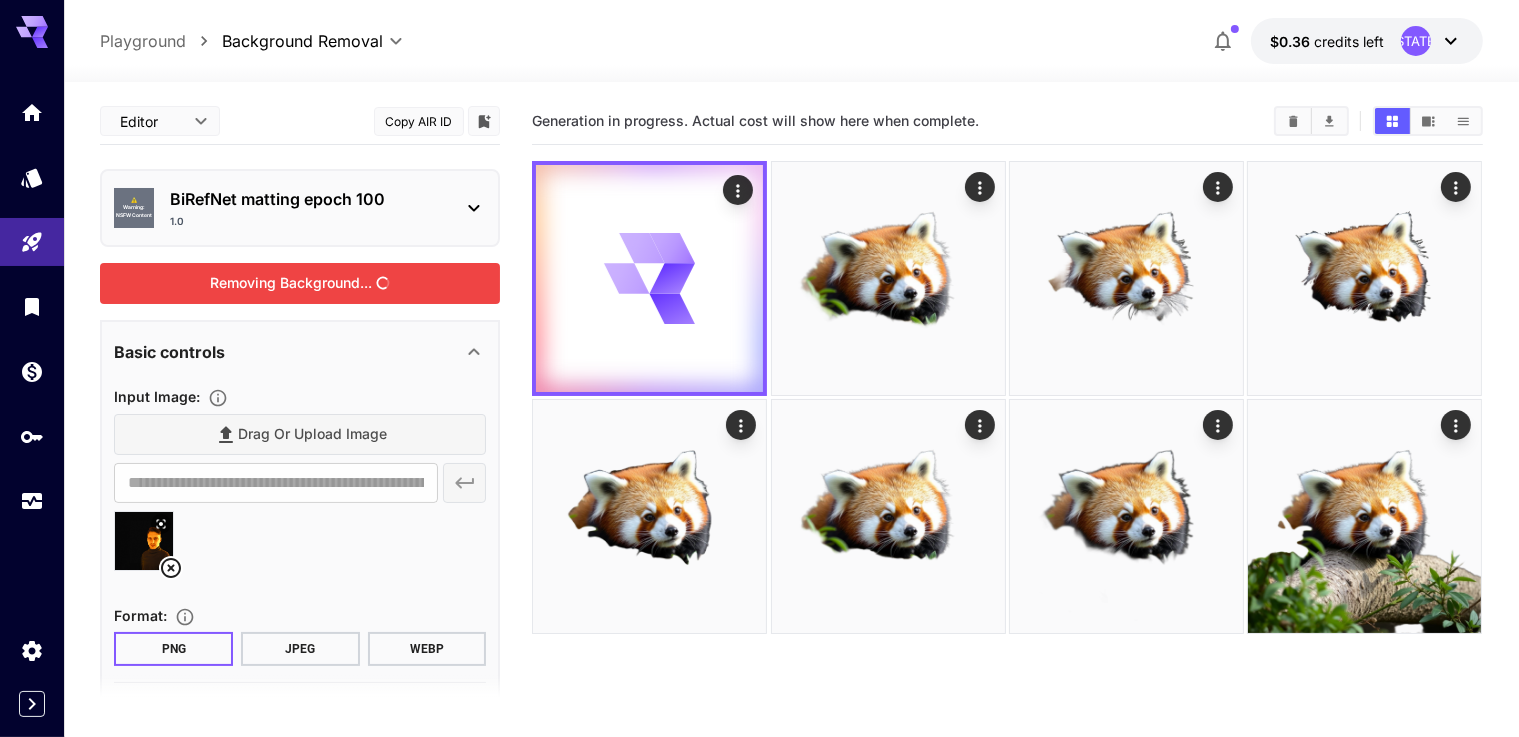 click on "Removing Background..." at bounding box center [300, 283] 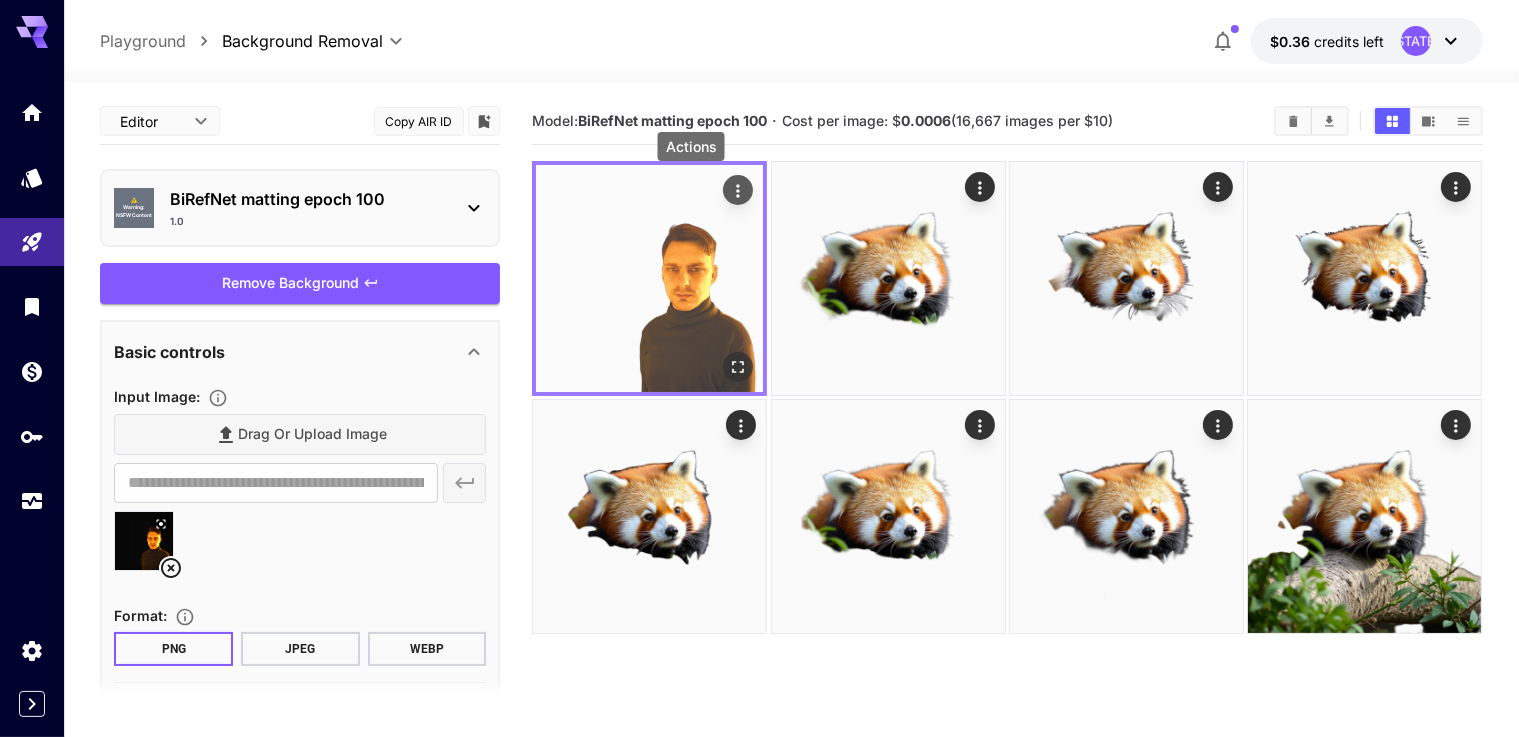 click 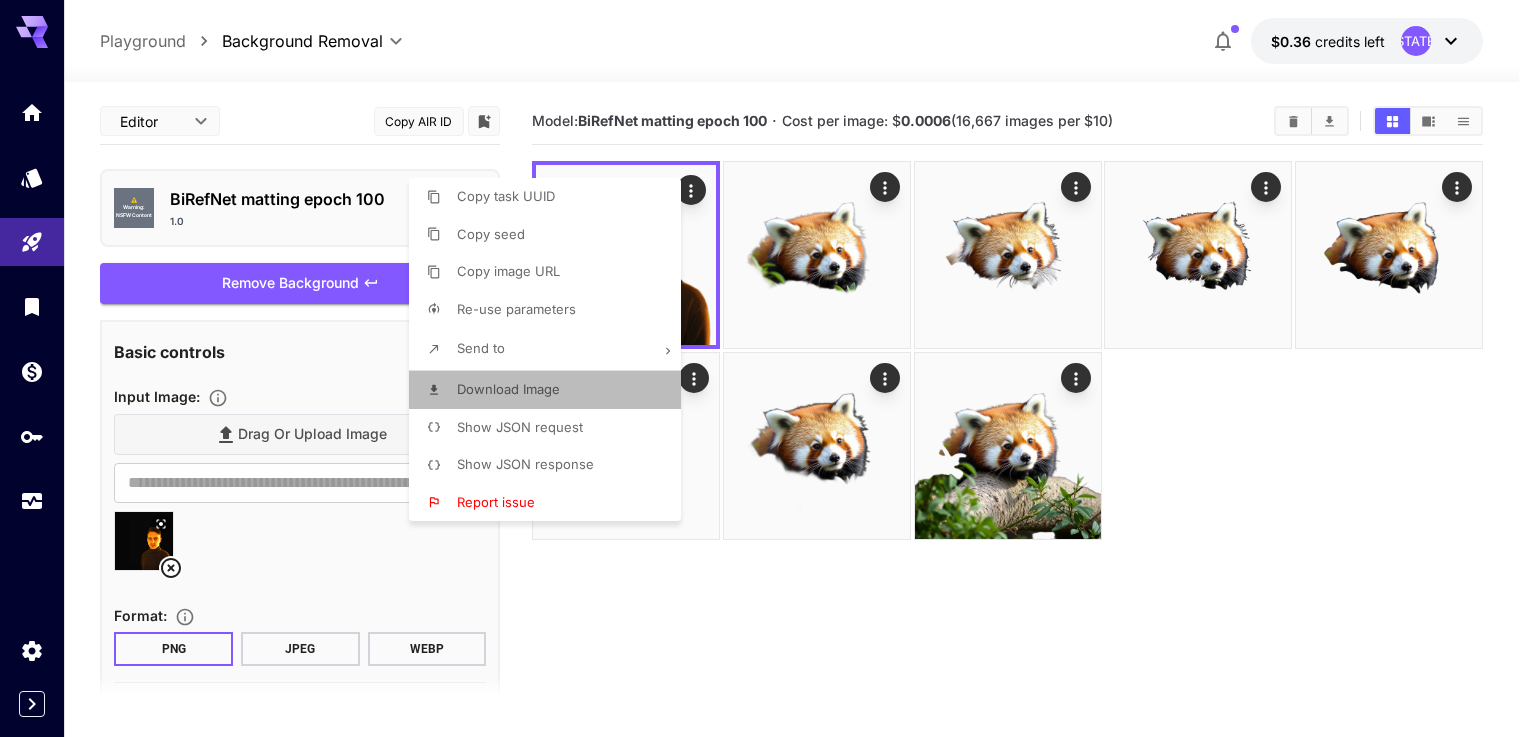 click on "Download Image" at bounding box center (508, 389) 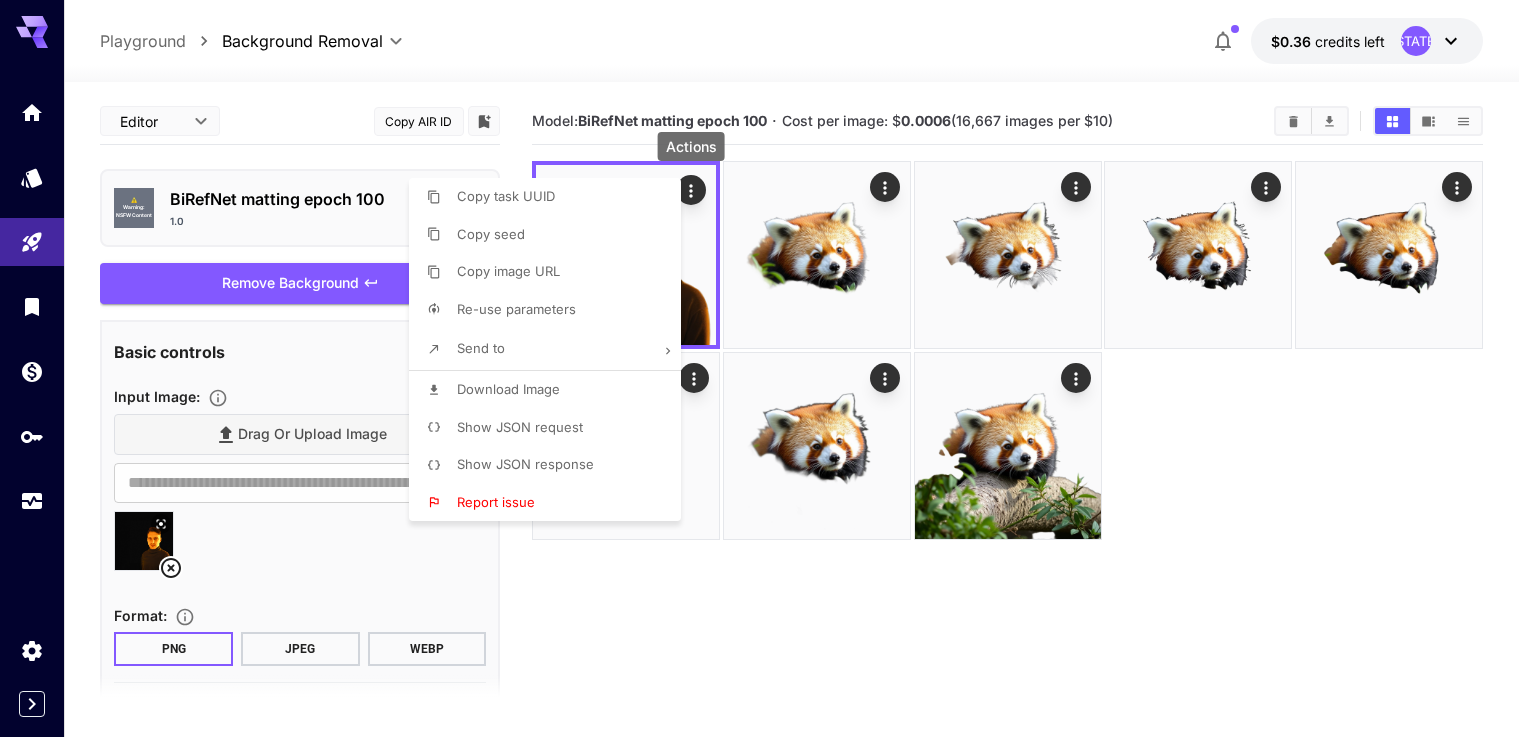click at bounding box center [768, 368] 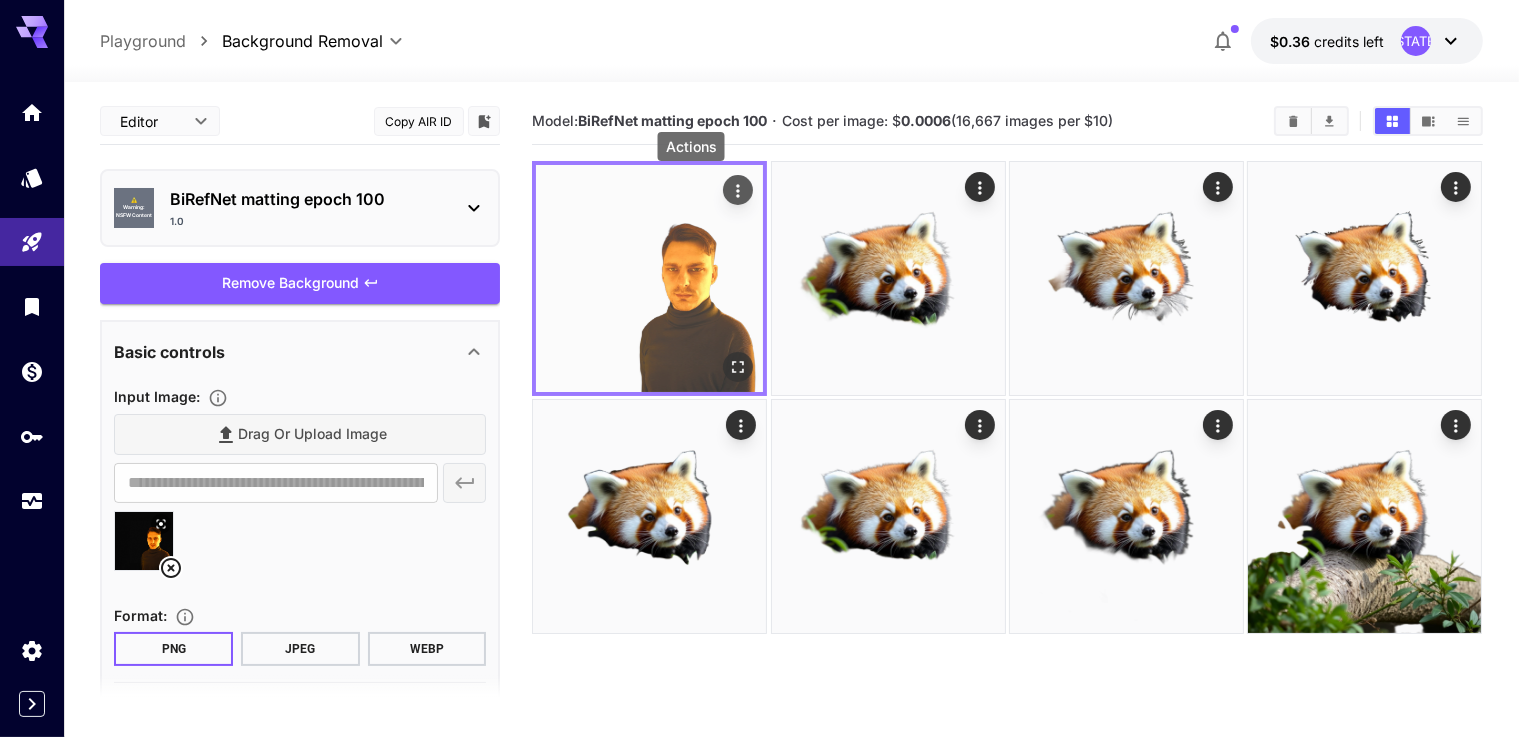 click 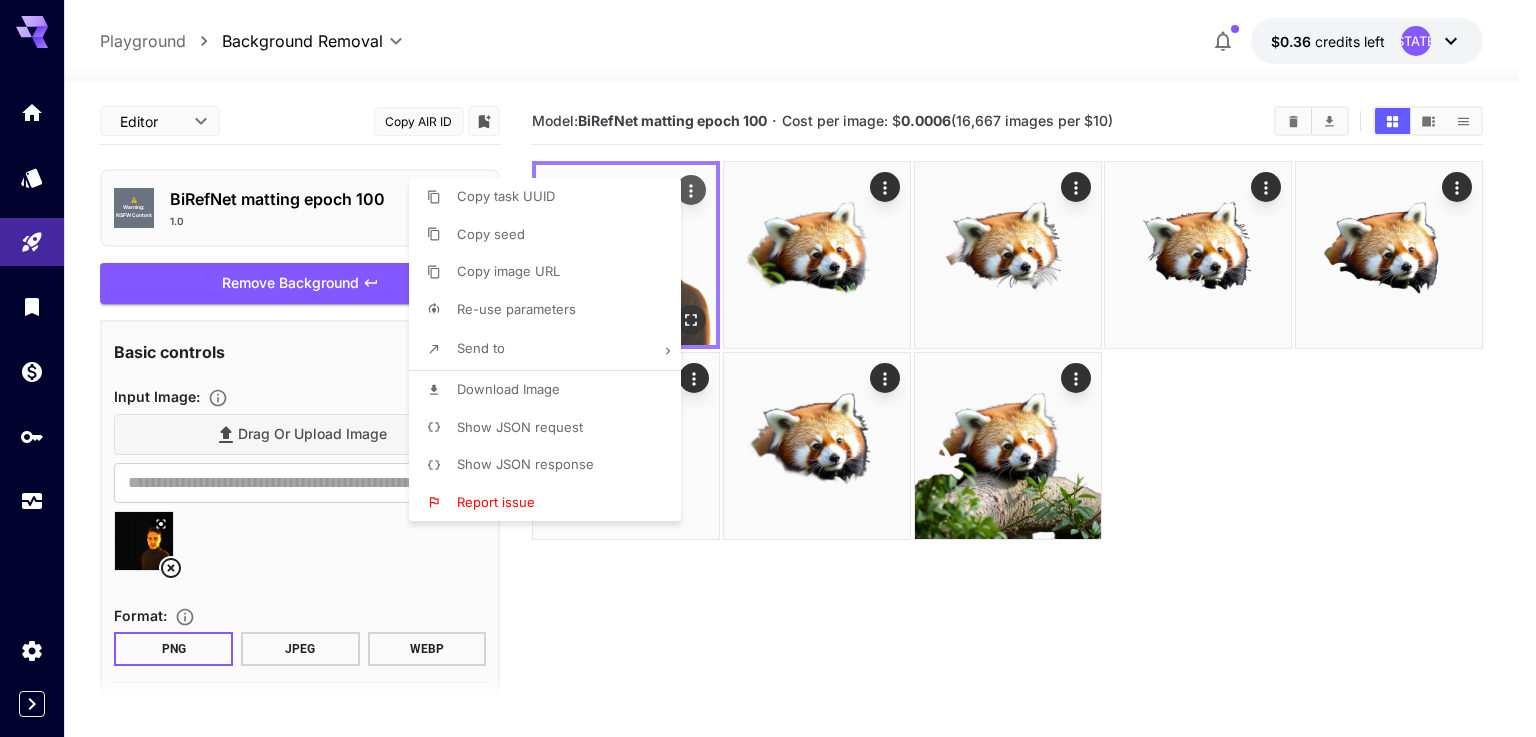 click at bounding box center (768, 368) 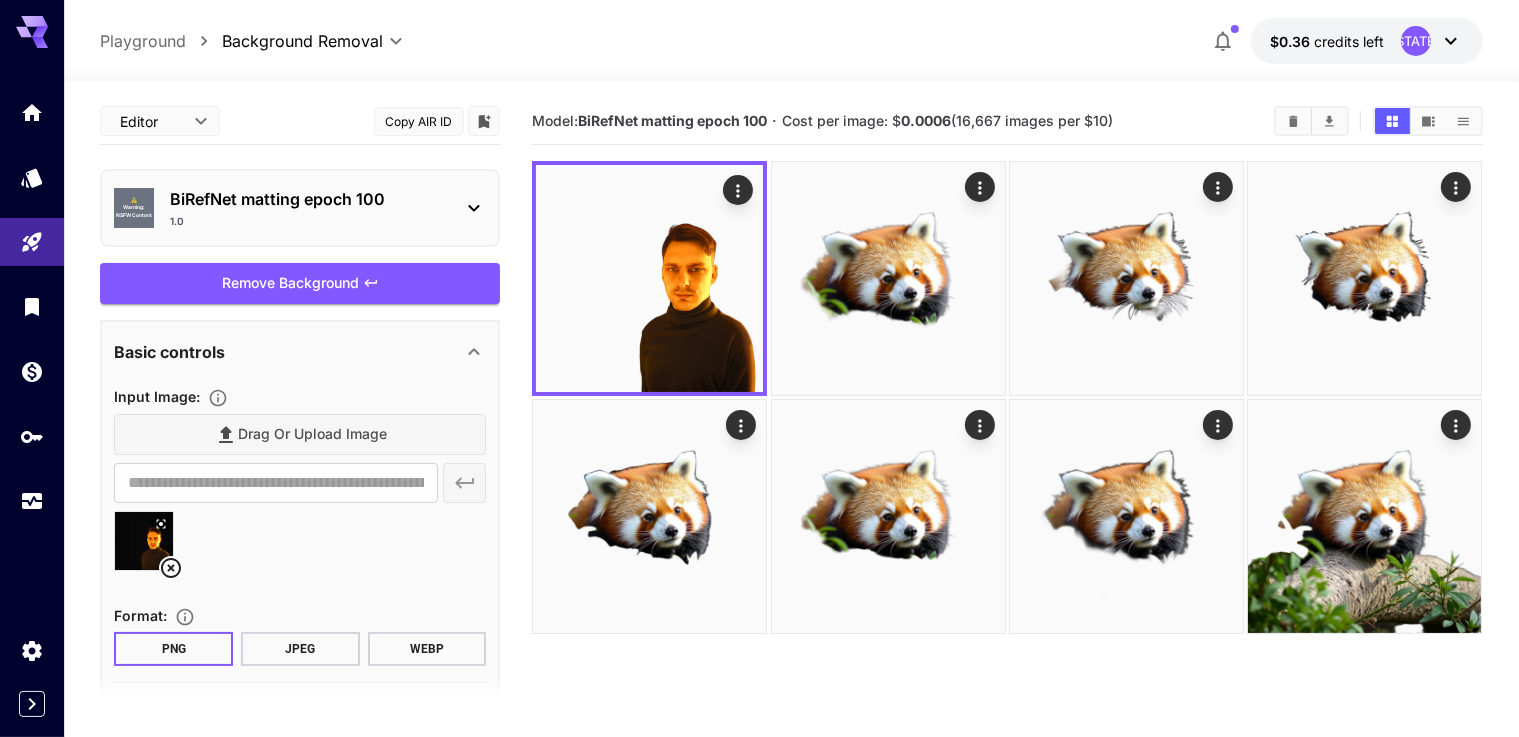 click on "1.0" at bounding box center [308, 221] 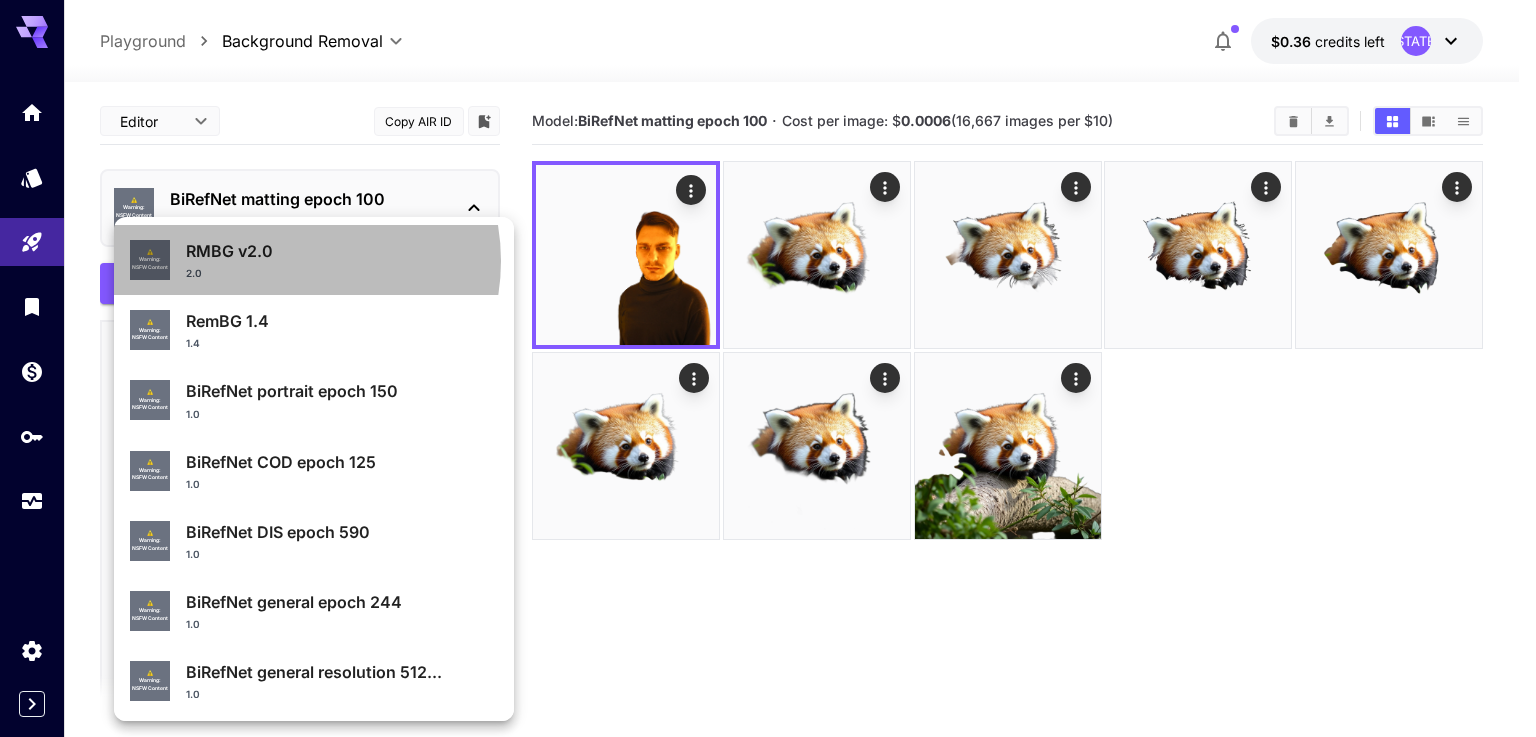 click on "RMBG v2.0" at bounding box center [342, 251] 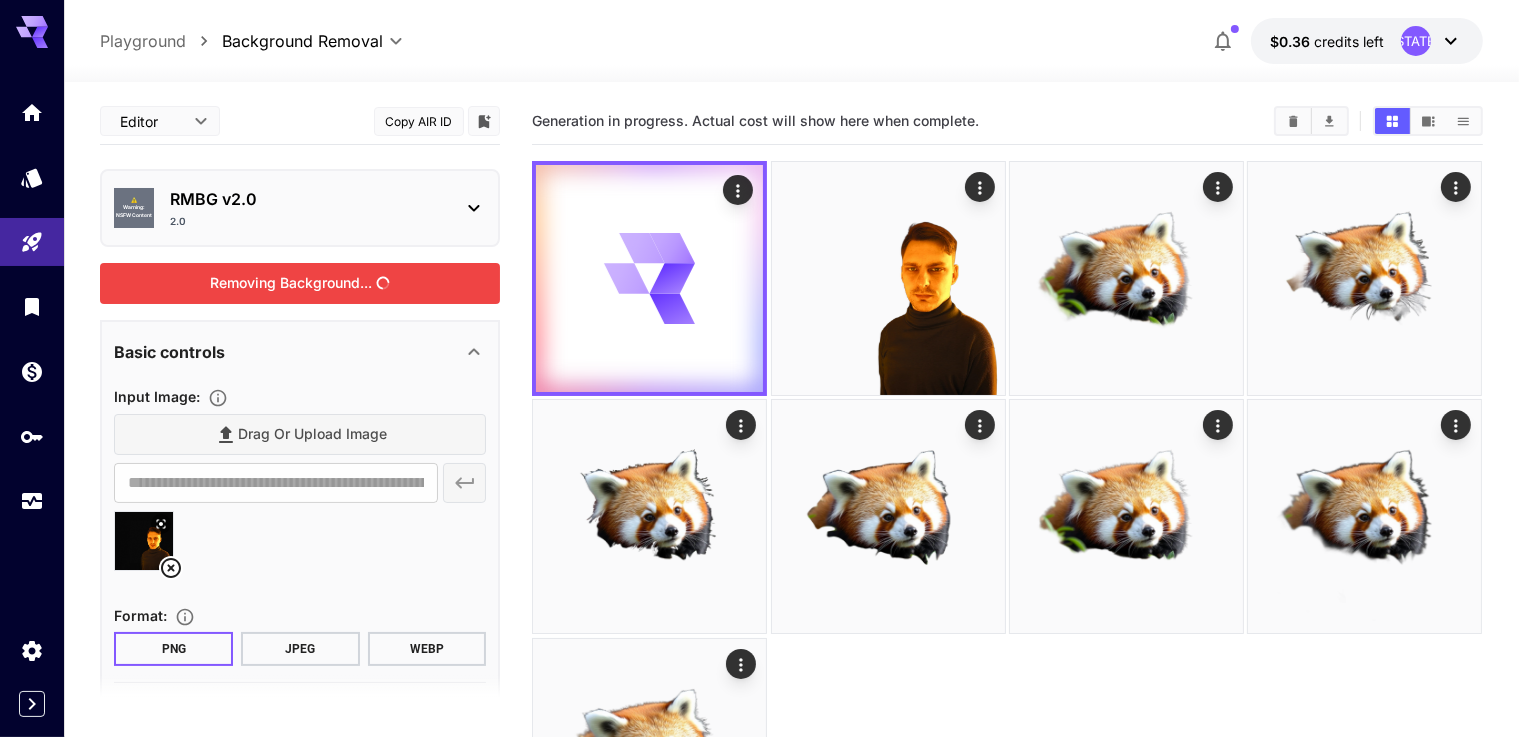 click on "Removing Background..." at bounding box center (300, 283) 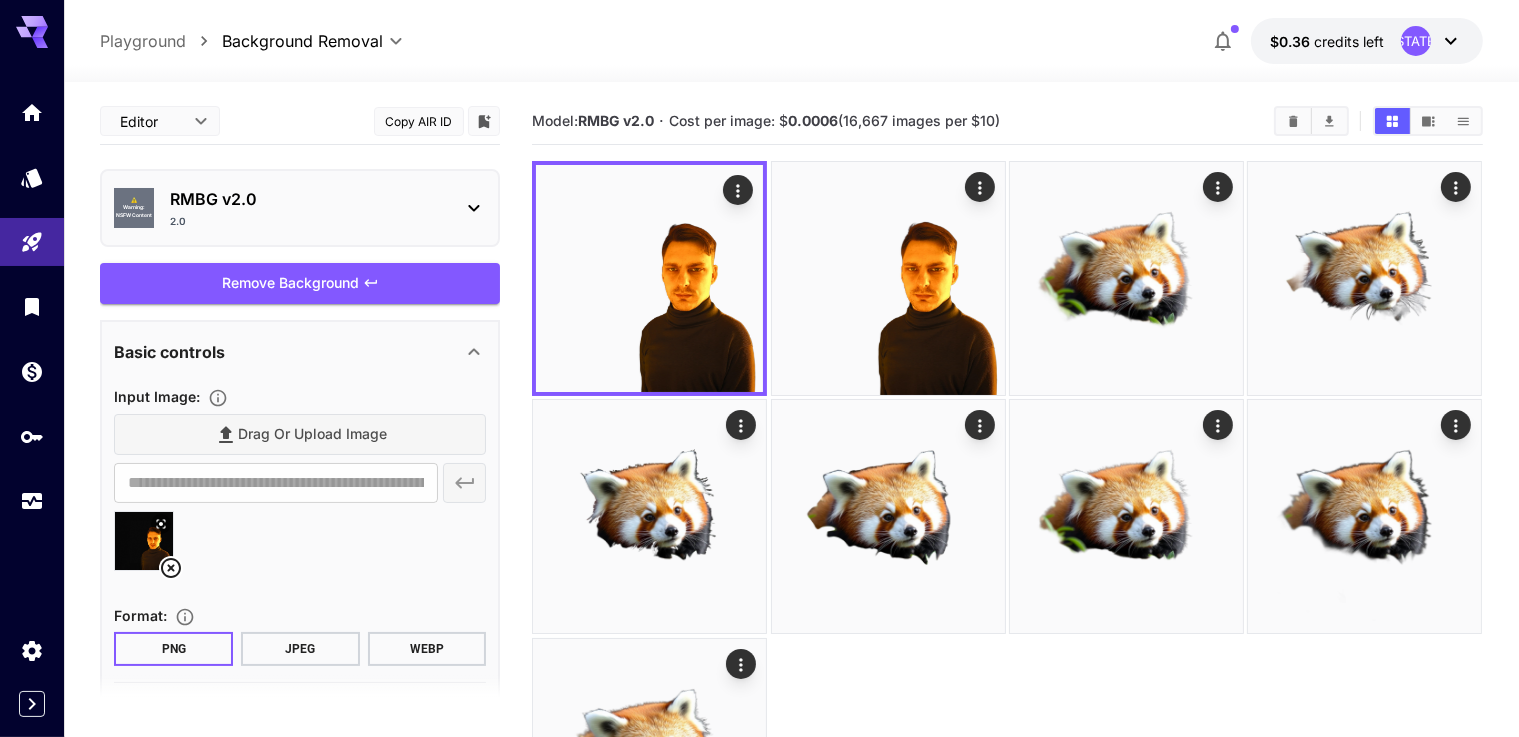 click 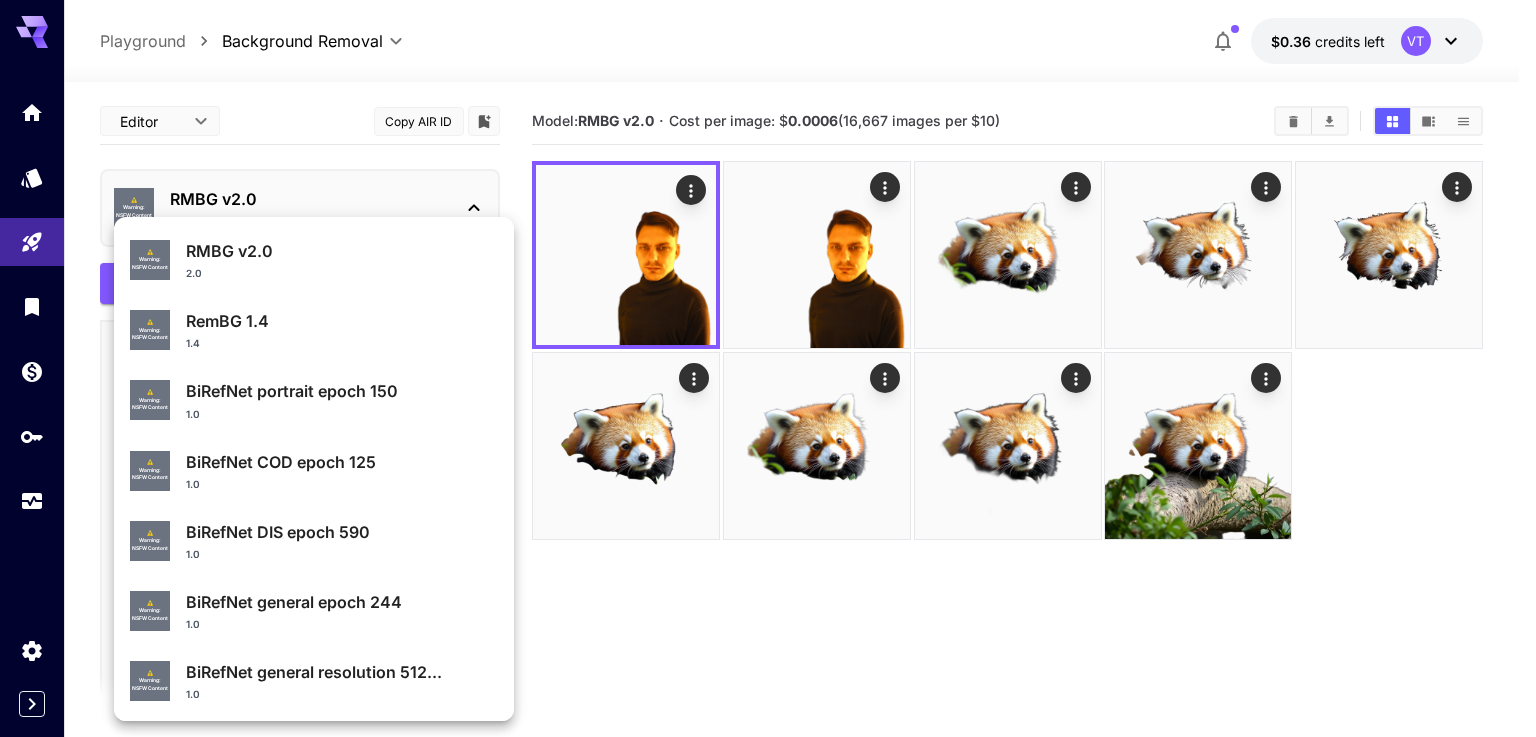 scroll, scrollTop: 0, scrollLeft: 0, axis: both 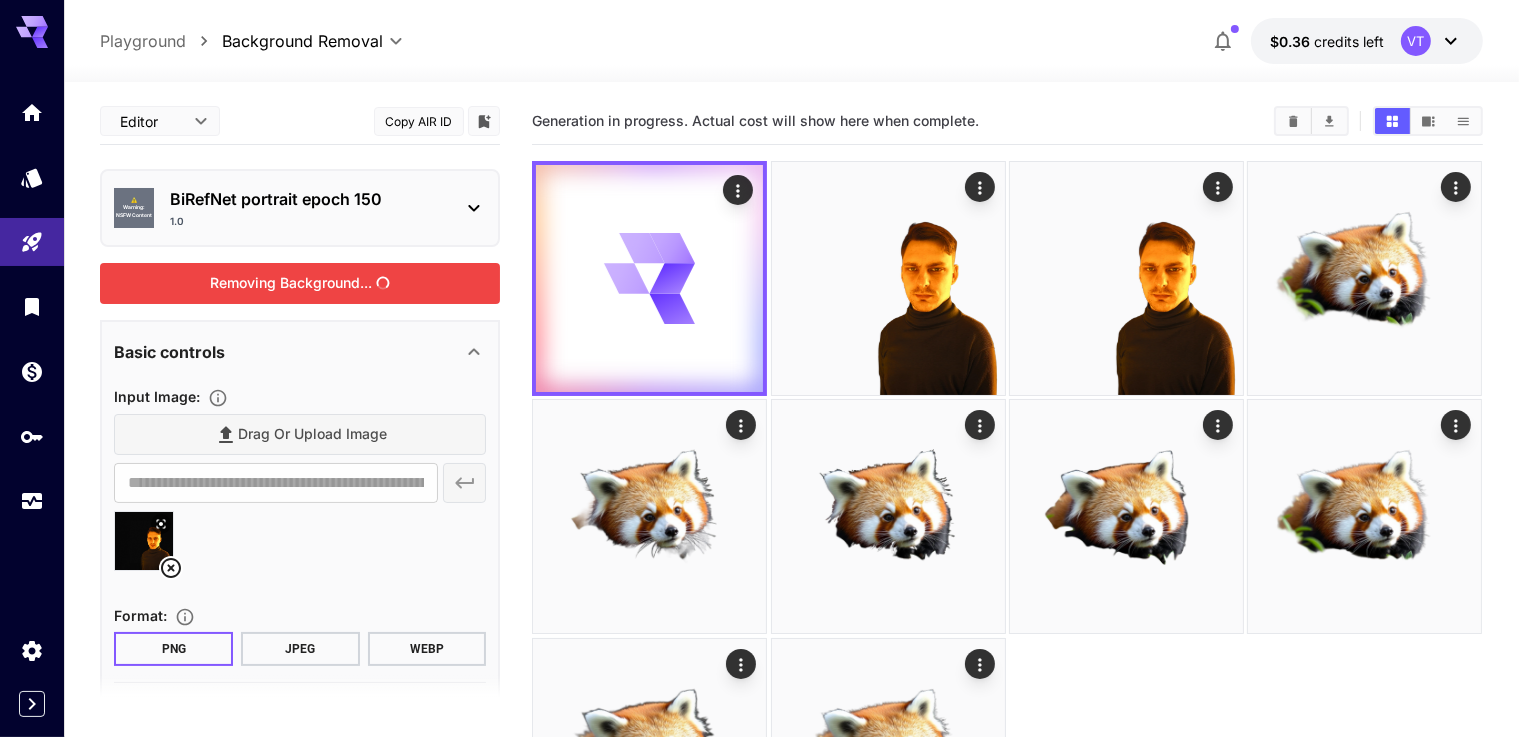 click on "Removing Background..." at bounding box center [300, 283] 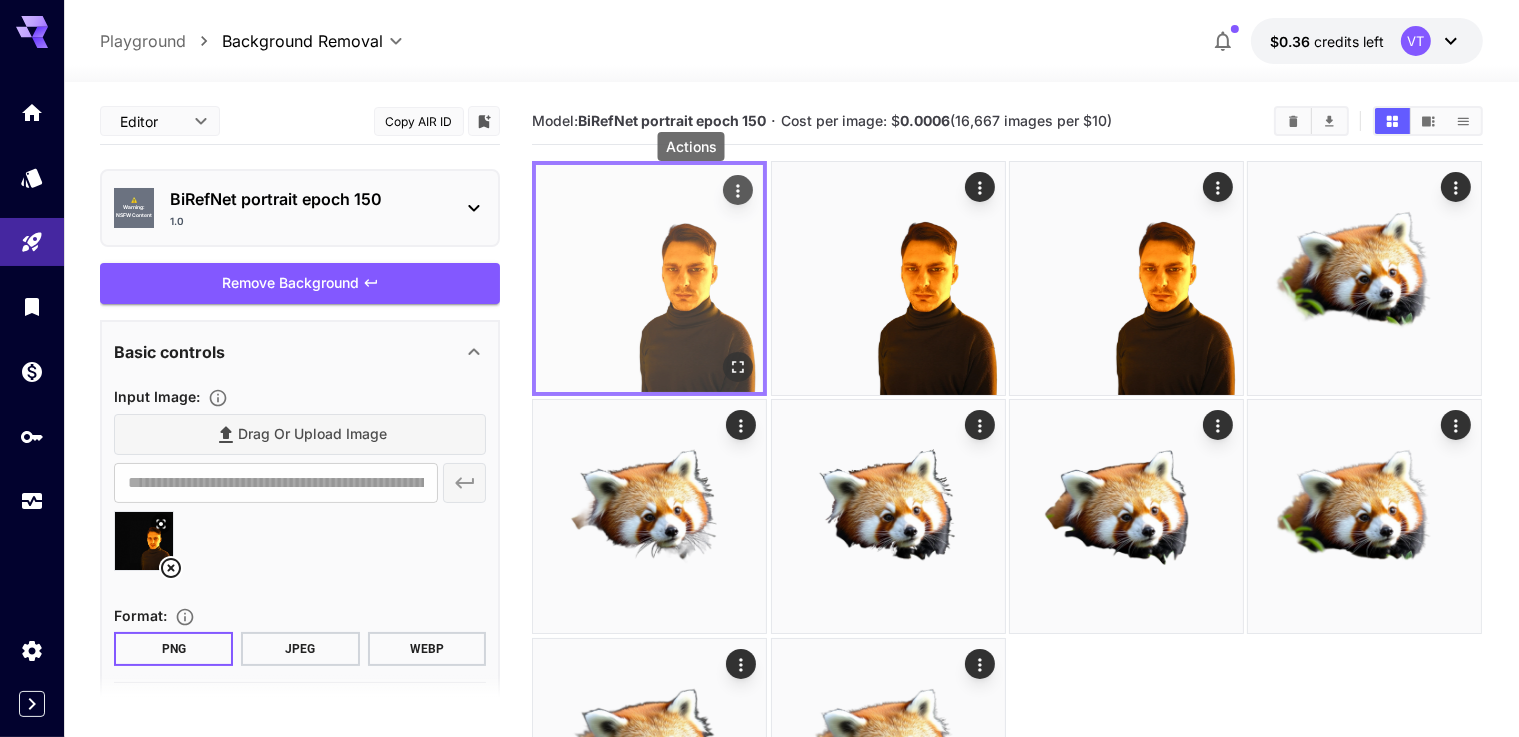 click 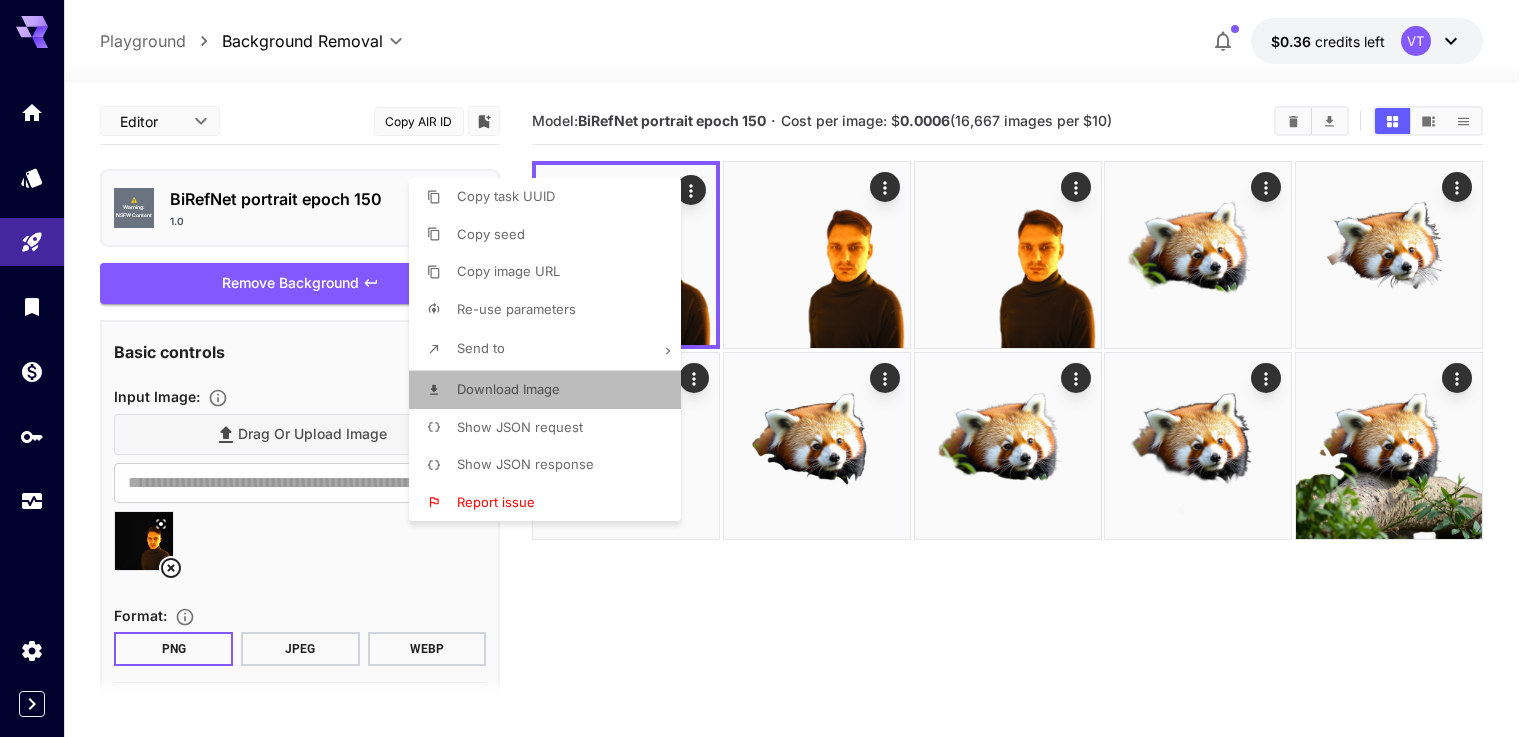 click on "Download Image" at bounding box center (508, 389) 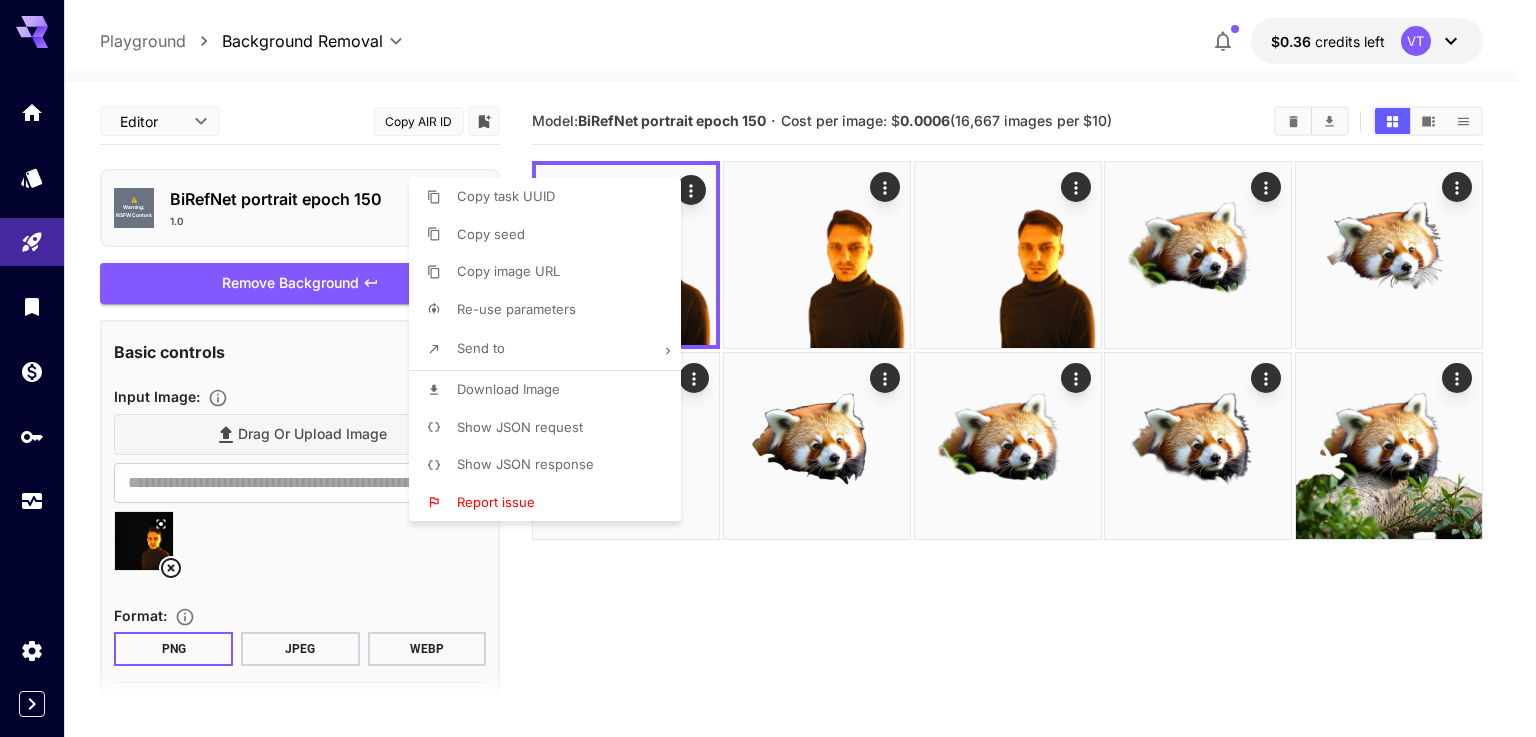click at bounding box center (768, 368) 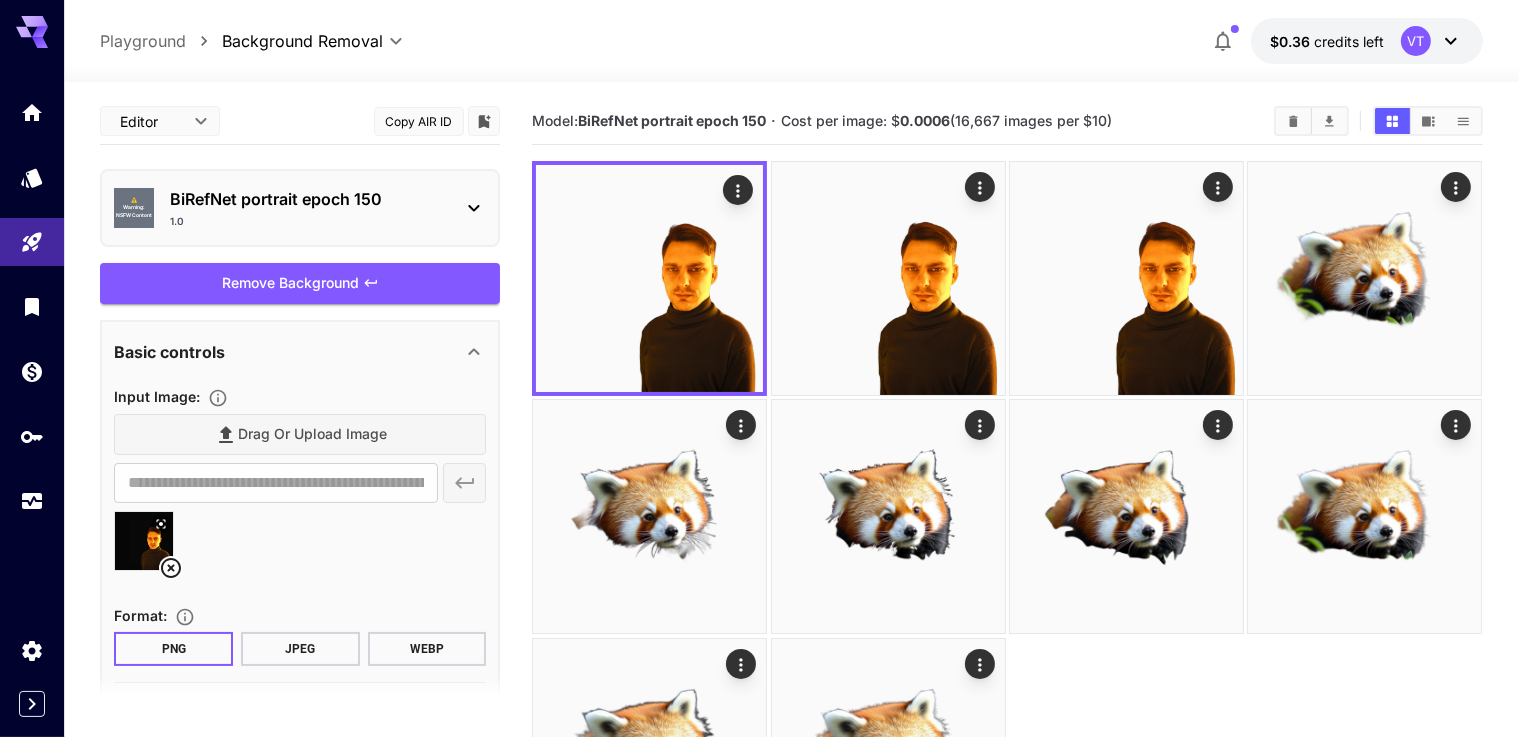 click on "BiRefNet portrait epoch 150" at bounding box center (308, 199) 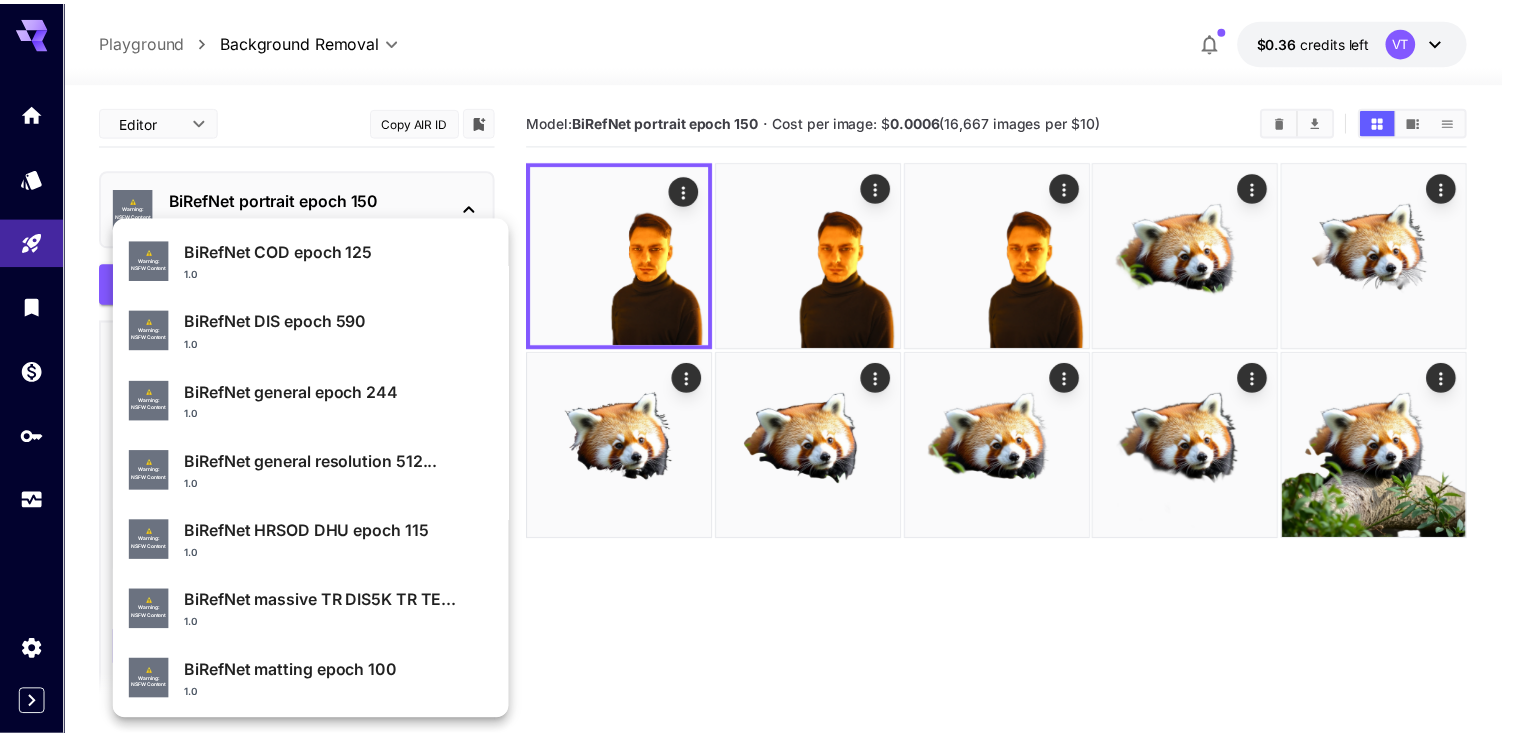 scroll, scrollTop: 213, scrollLeft: 0, axis: vertical 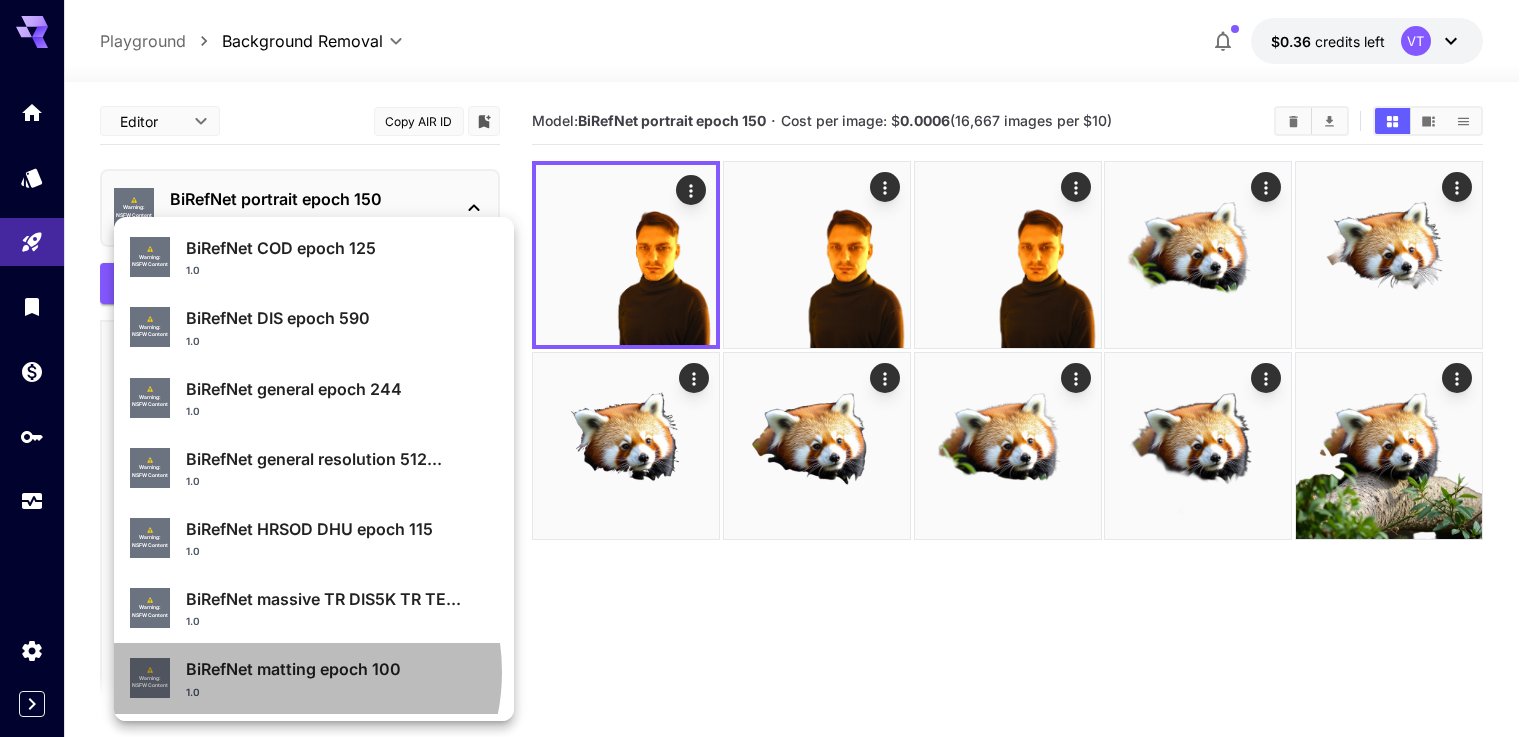 click on "BiRefNet matting epoch 100" at bounding box center (342, 669) 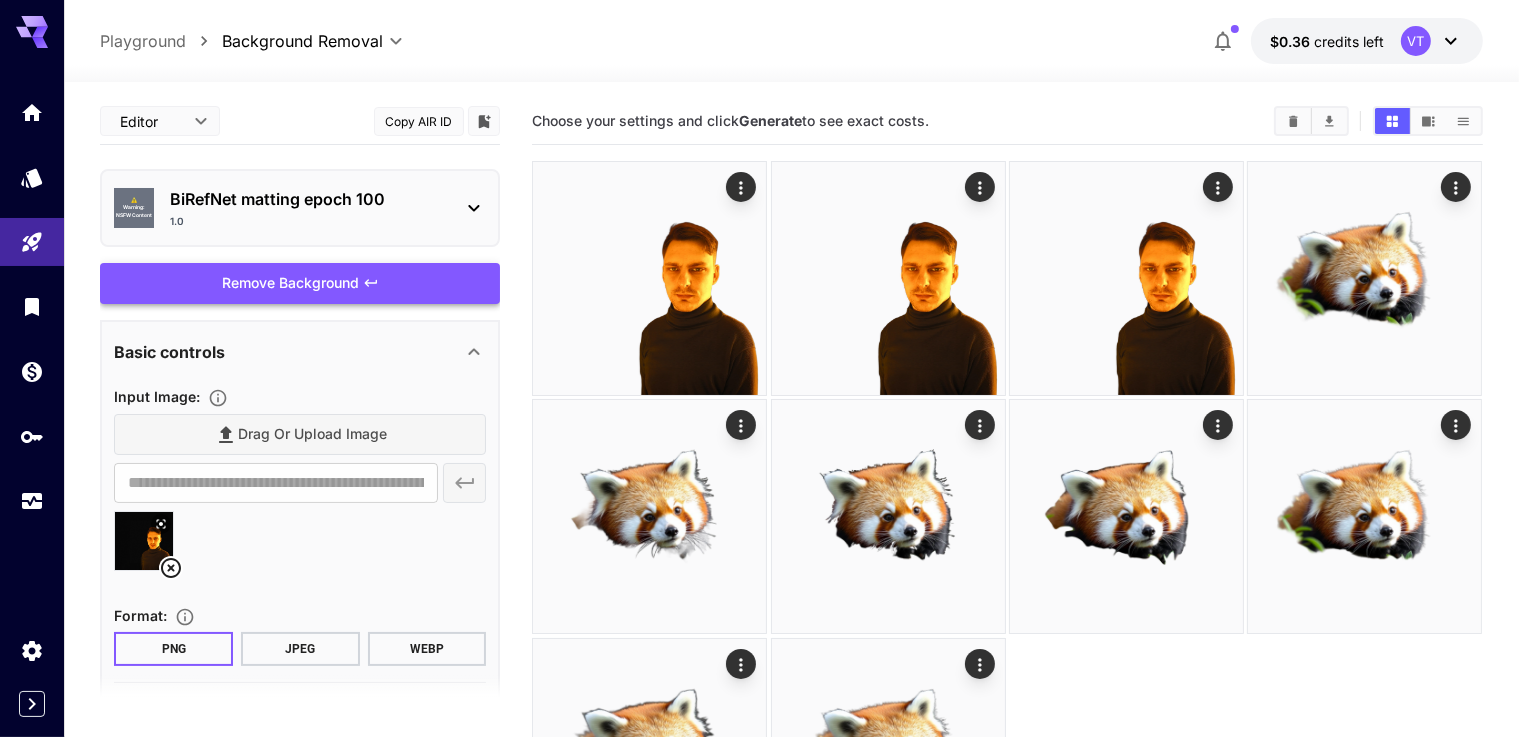 click on "Remove Background" at bounding box center [300, 283] 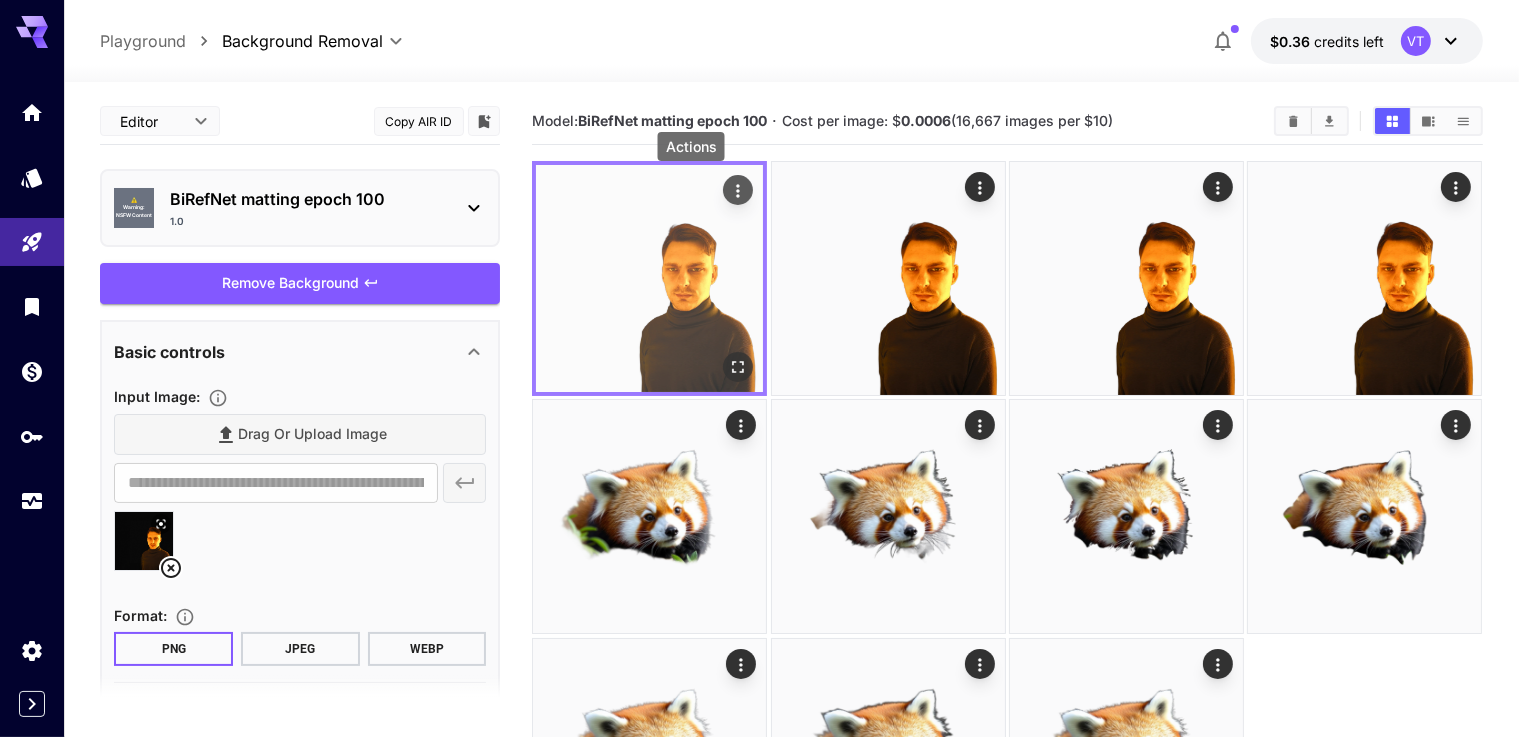 click 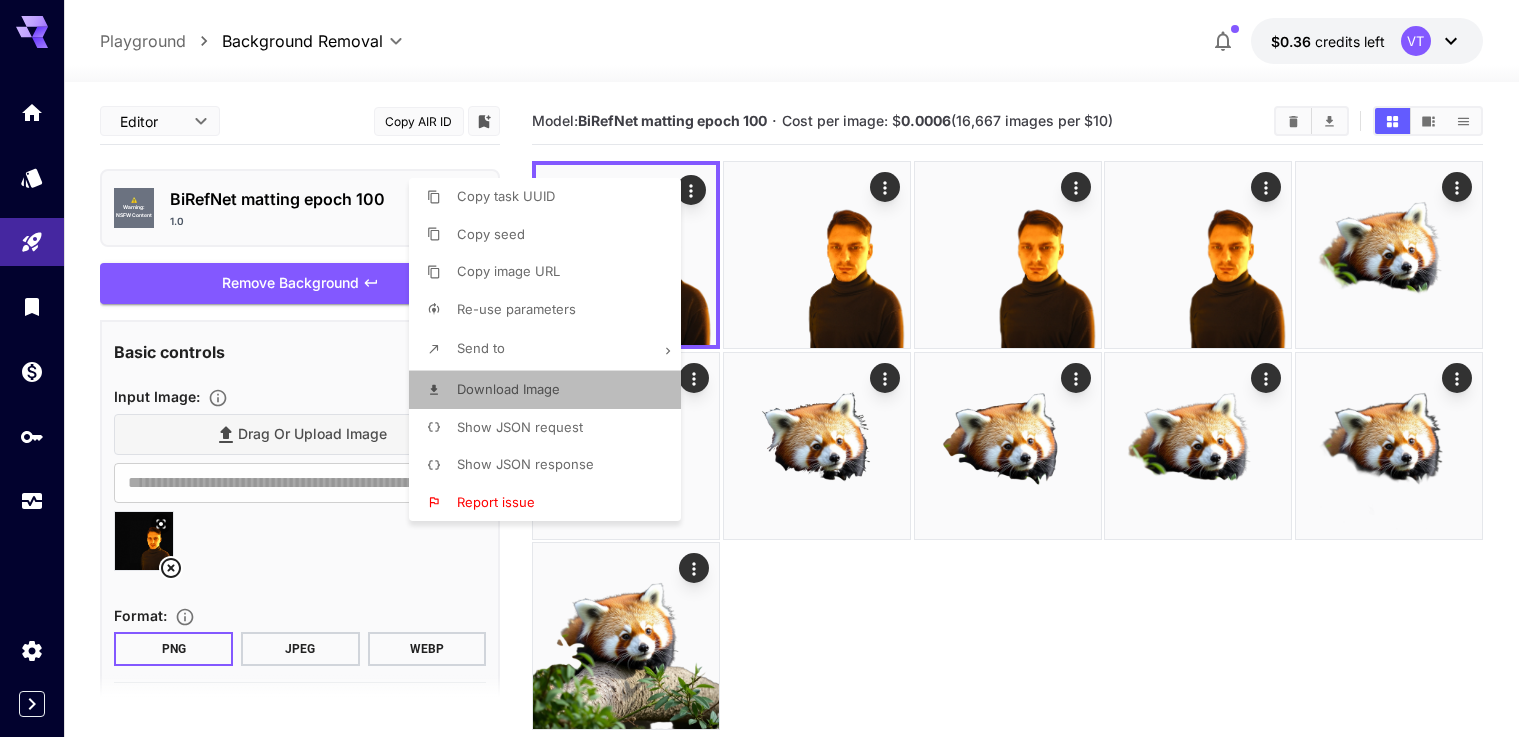 click on "Download Image" at bounding box center (508, 390) 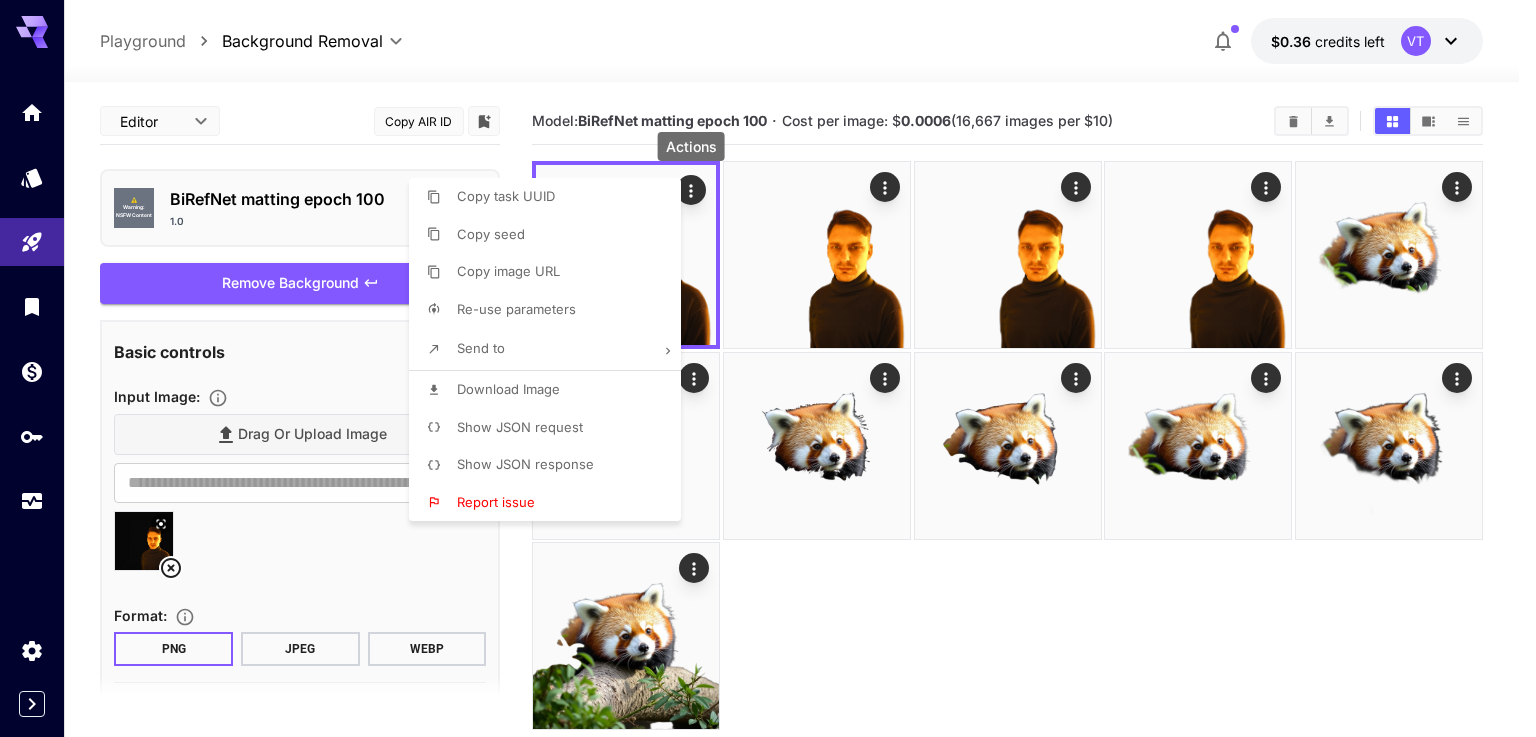 click at bounding box center (768, 368) 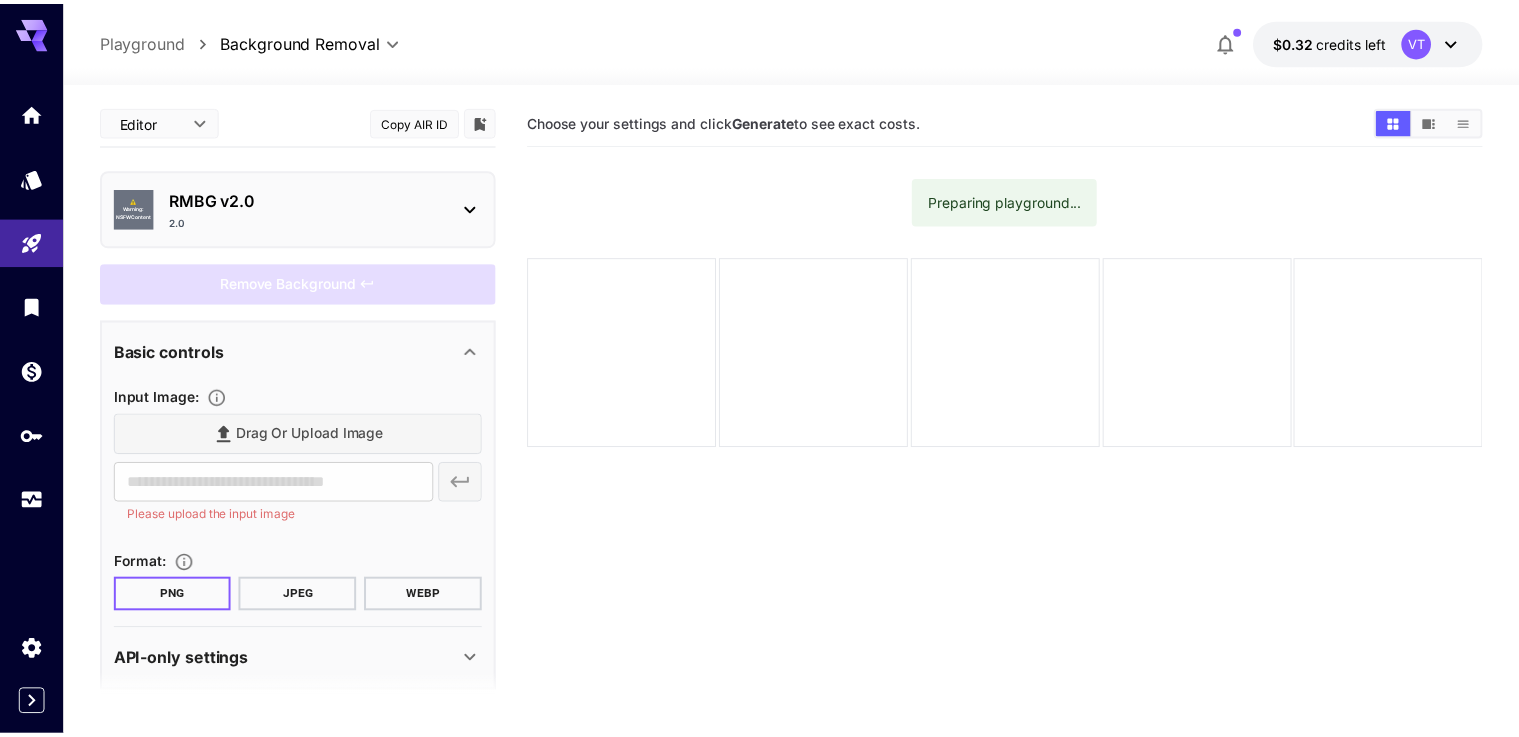 scroll, scrollTop: 0, scrollLeft: 0, axis: both 